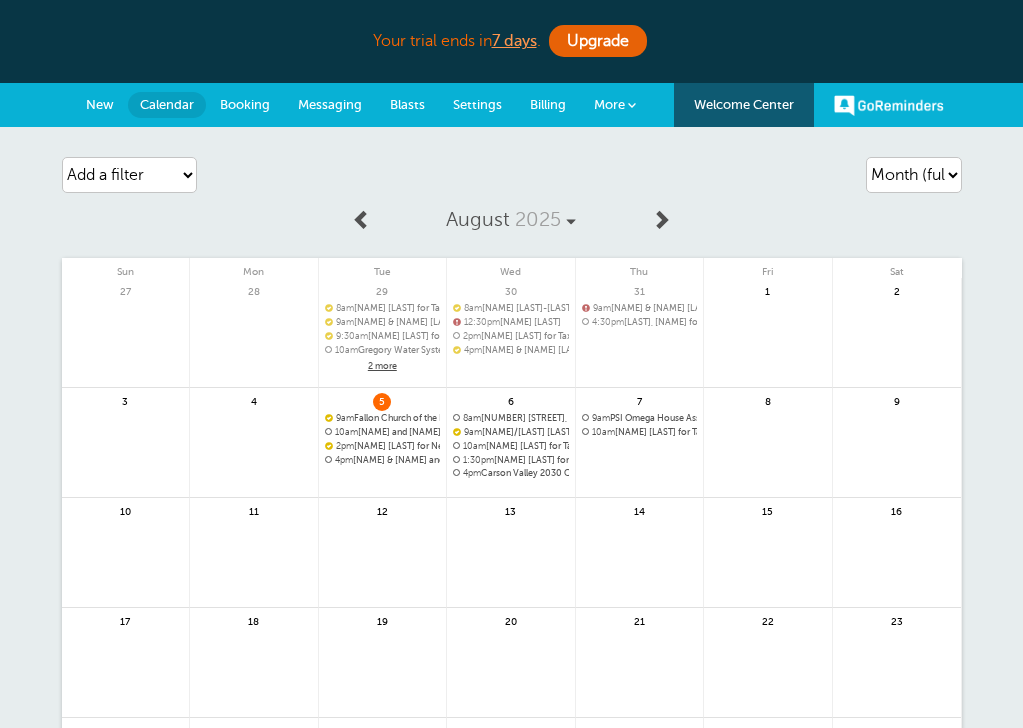 scroll, scrollTop: 0, scrollLeft: 0, axis: both 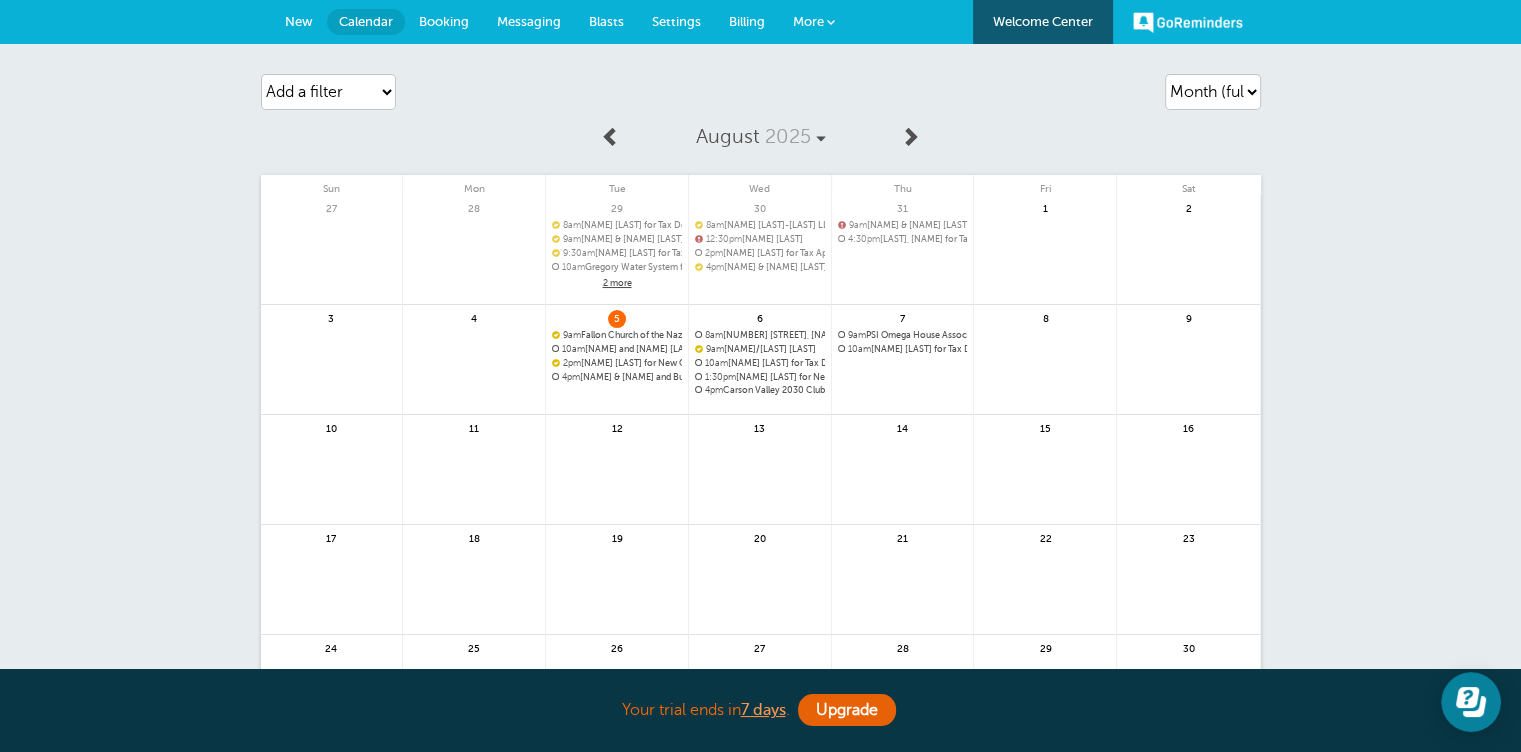 click on "Settings" at bounding box center [676, 21] 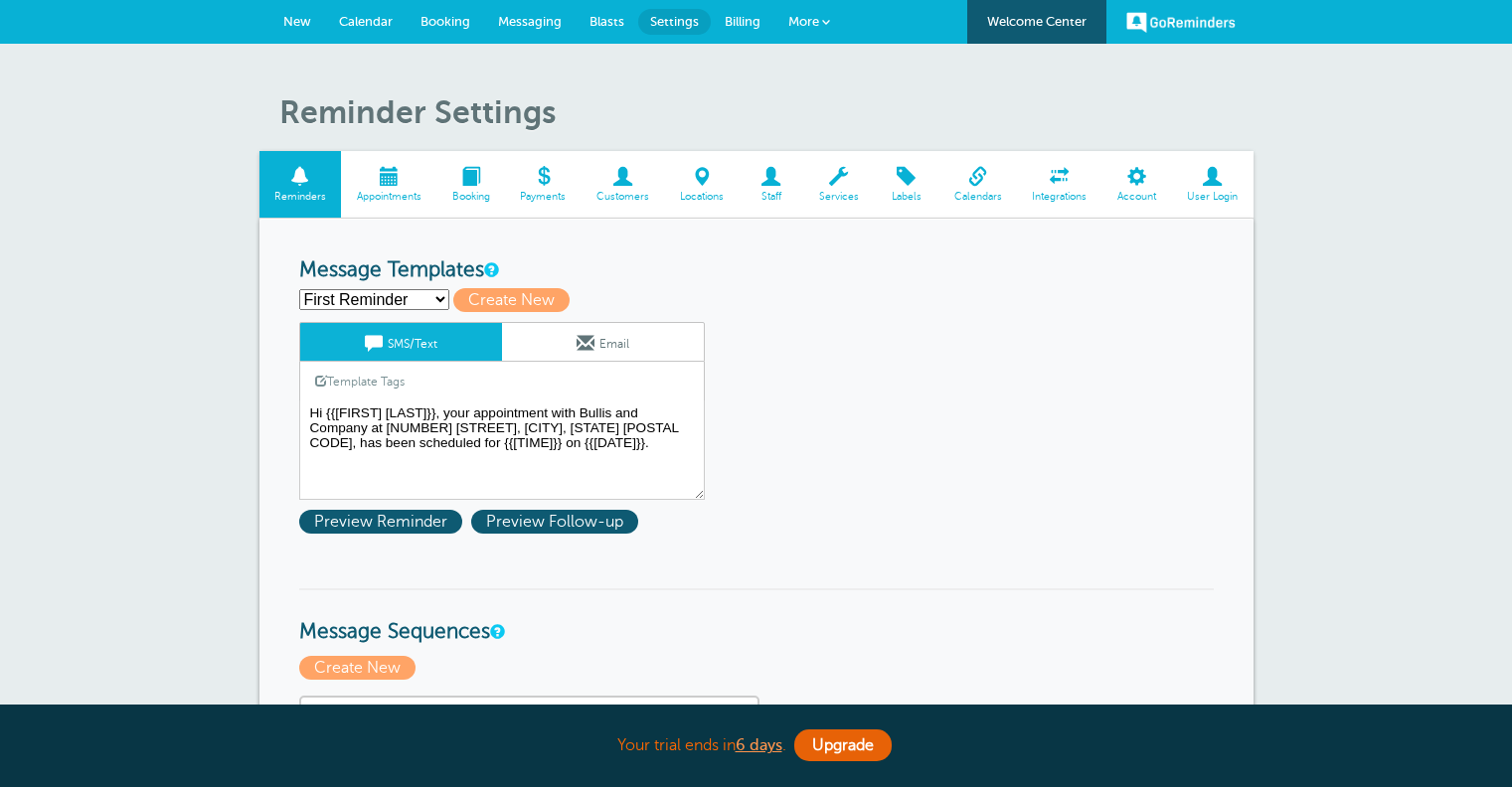 scroll, scrollTop: 0, scrollLeft: 0, axis: both 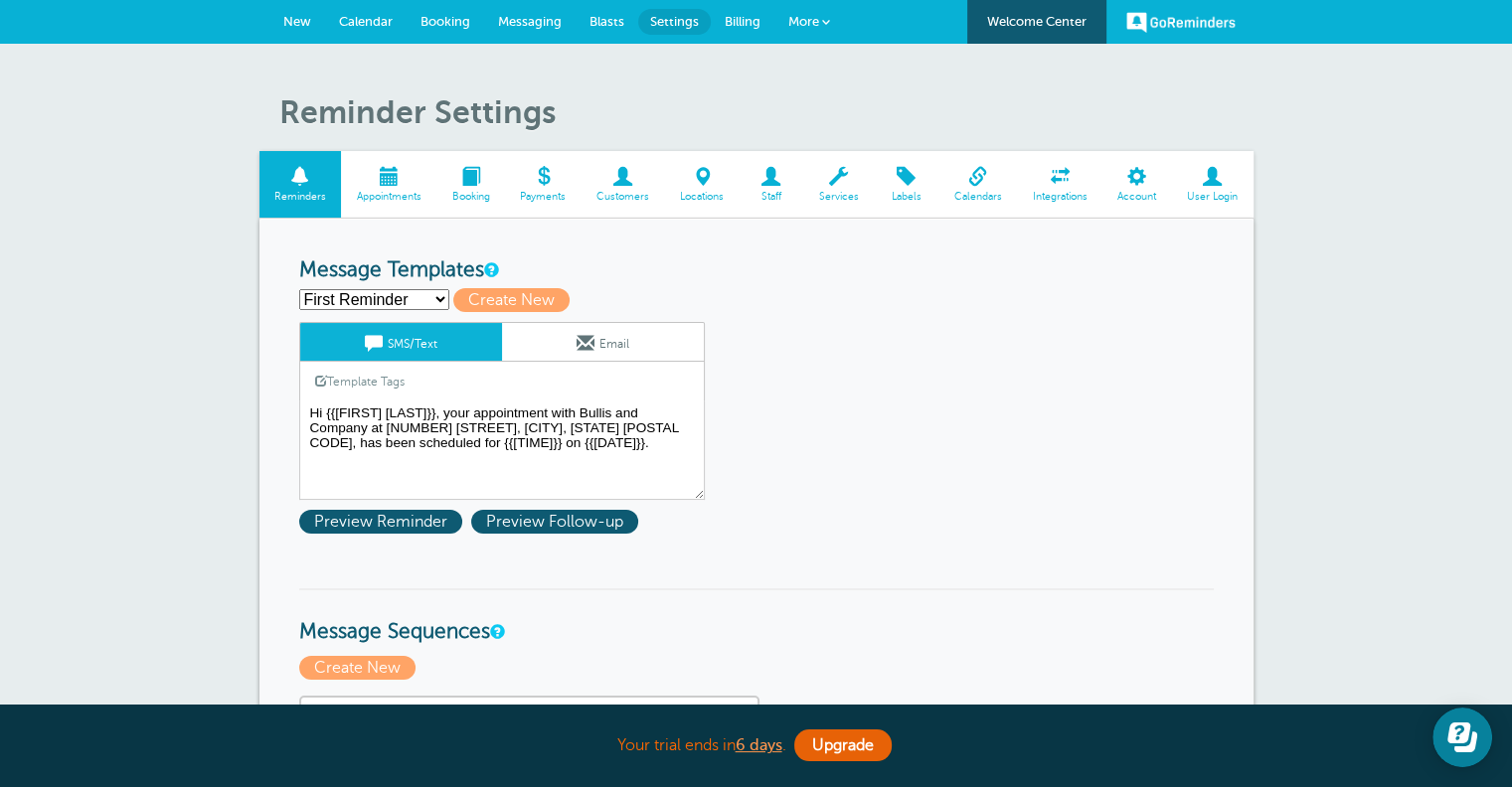 click on "Services" at bounding box center (838, 197) 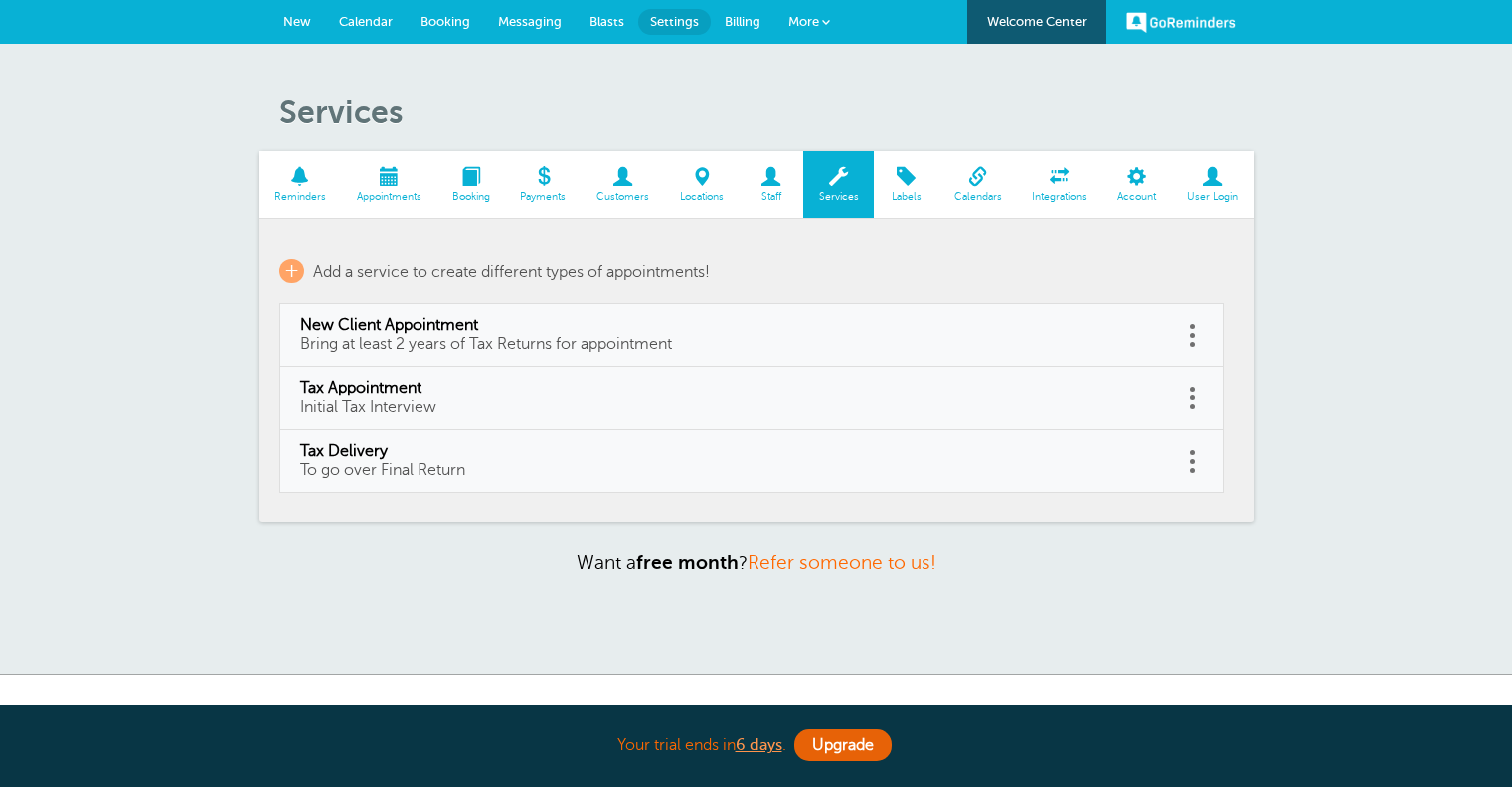 scroll, scrollTop: 0, scrollLeft: 0, axis: both 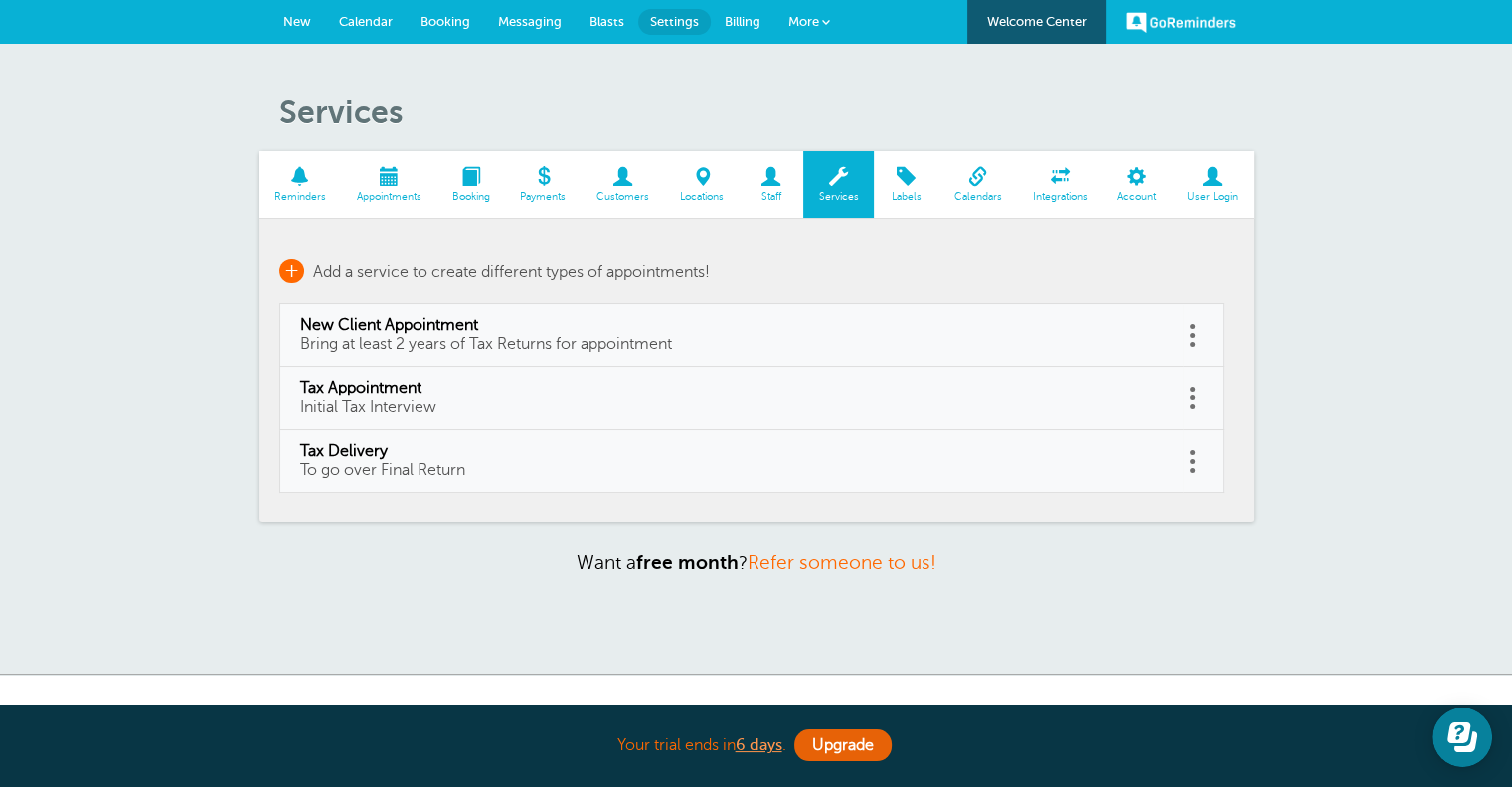 click on "+" at bounding box center [291, 271] 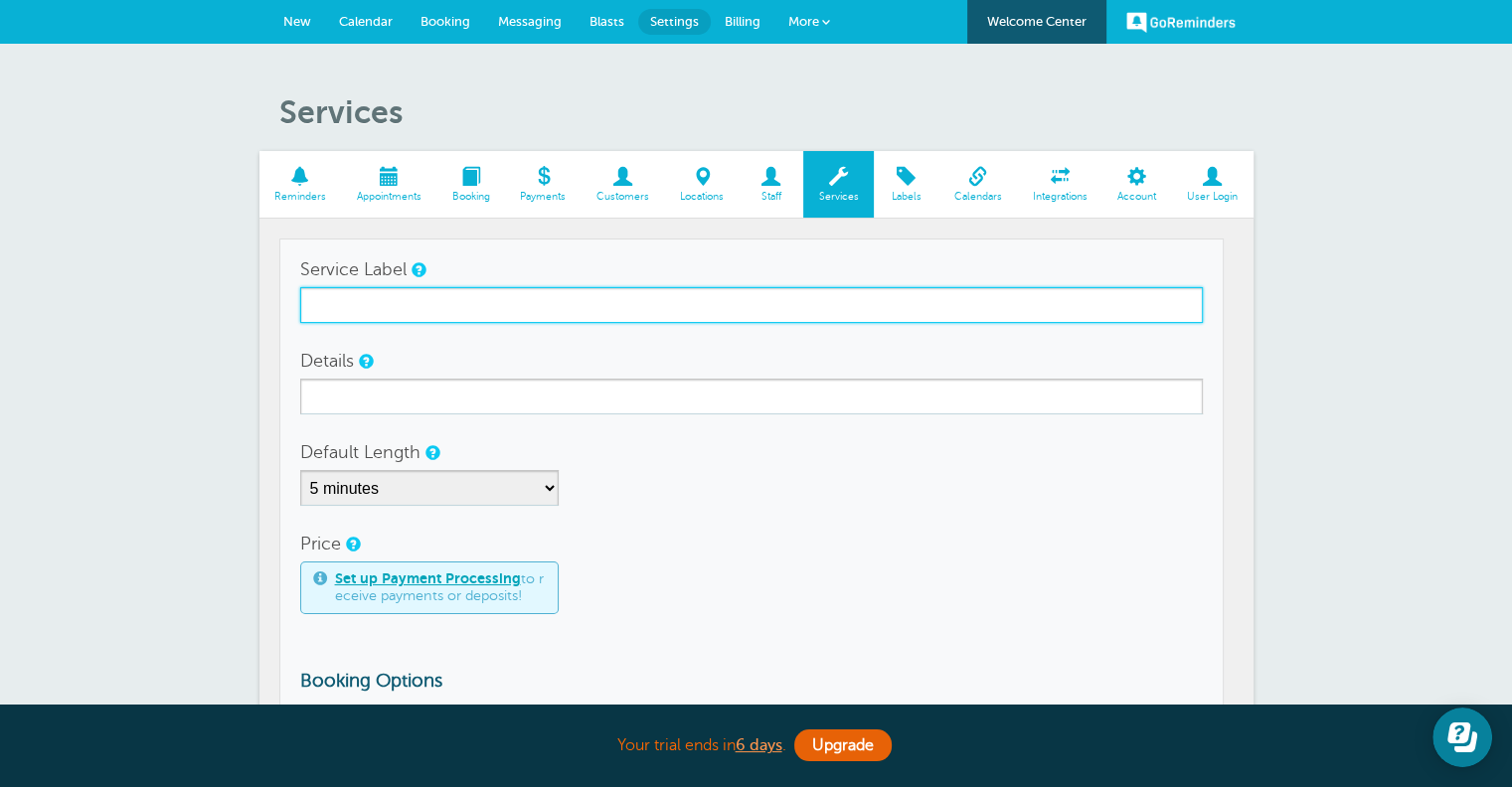 click on "Service Label" at bounding box center [752, 305] 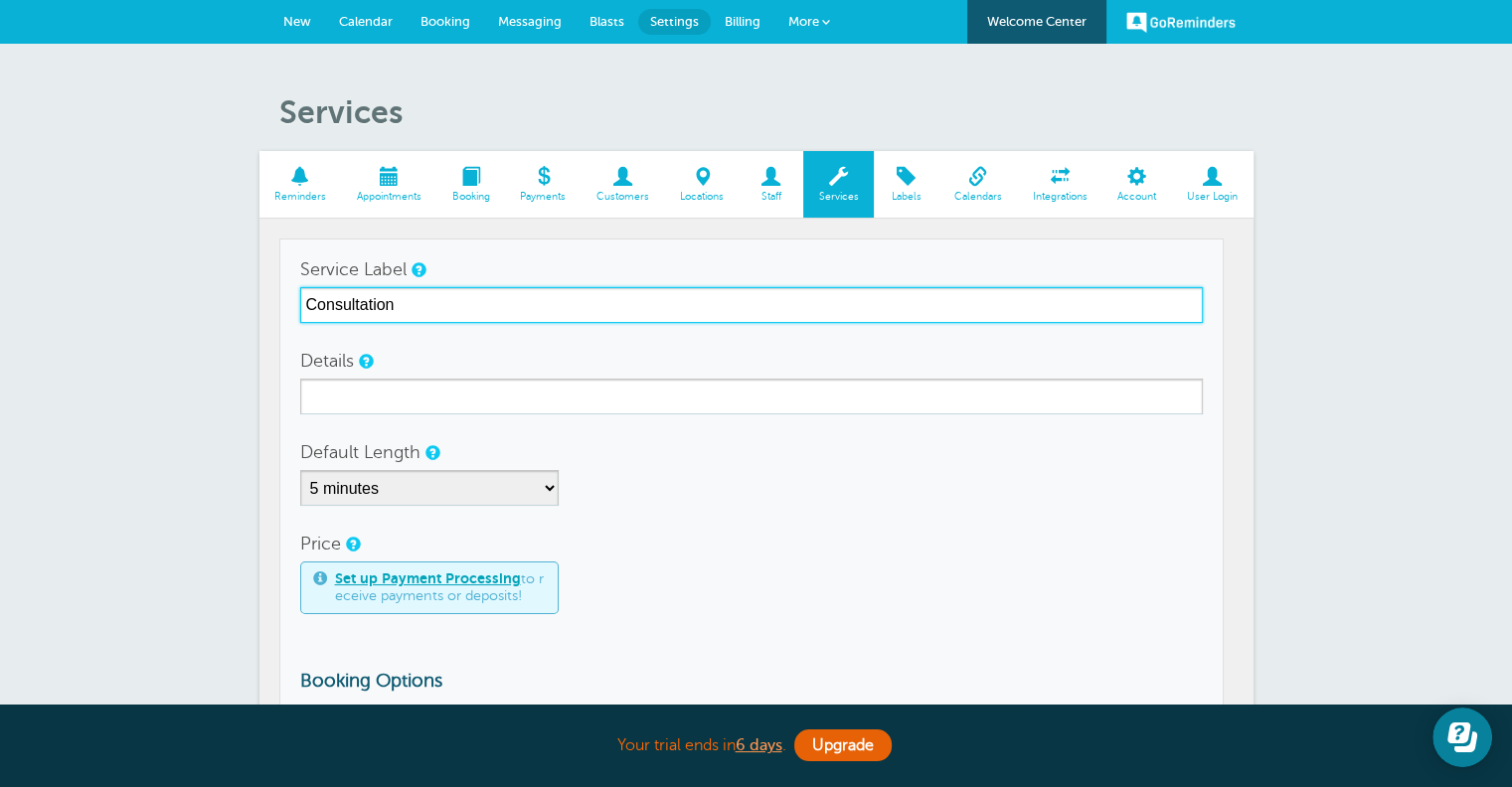 type on "Consultation" 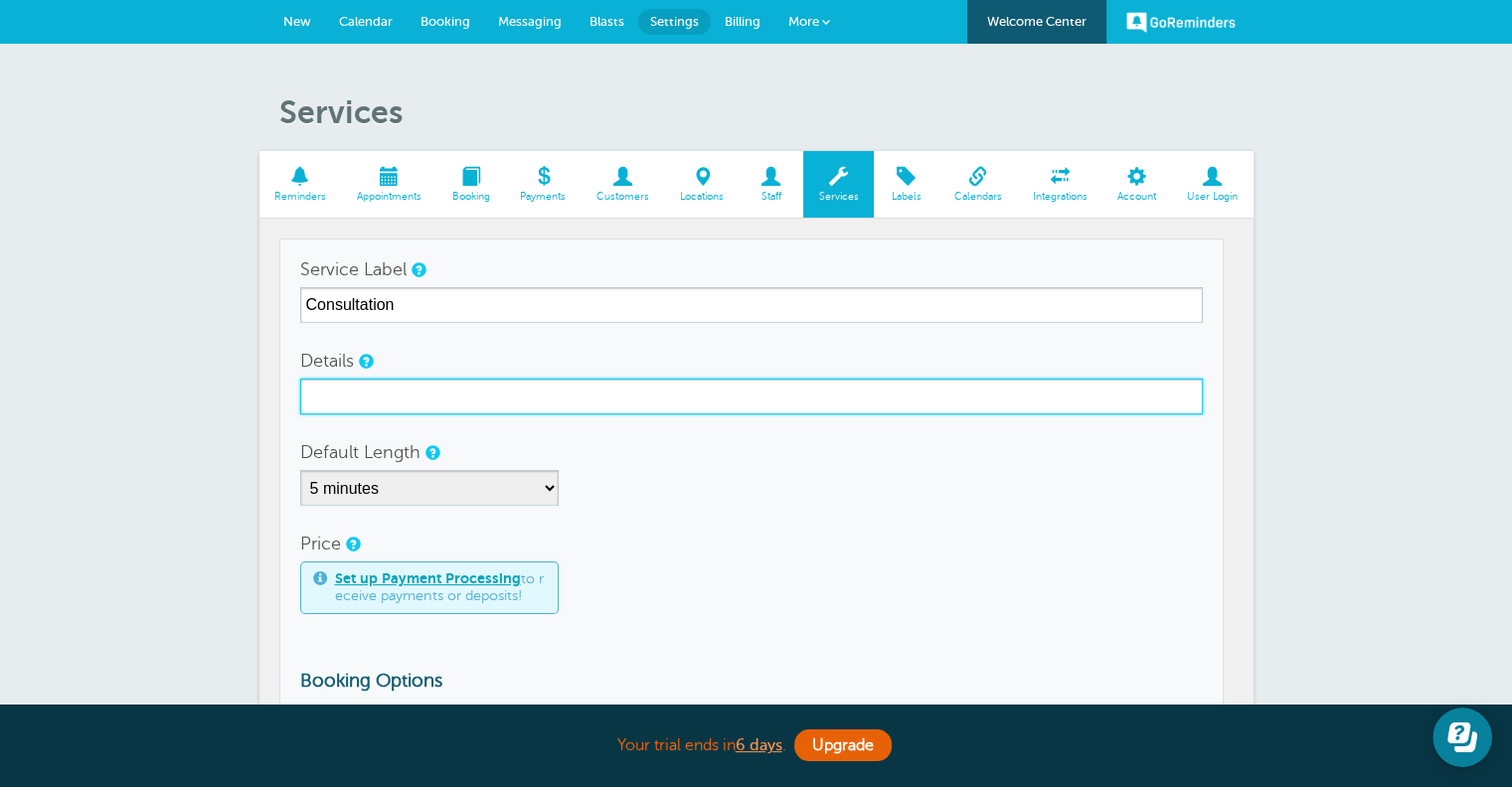 click on "Details" at bounding box center [752, 396] 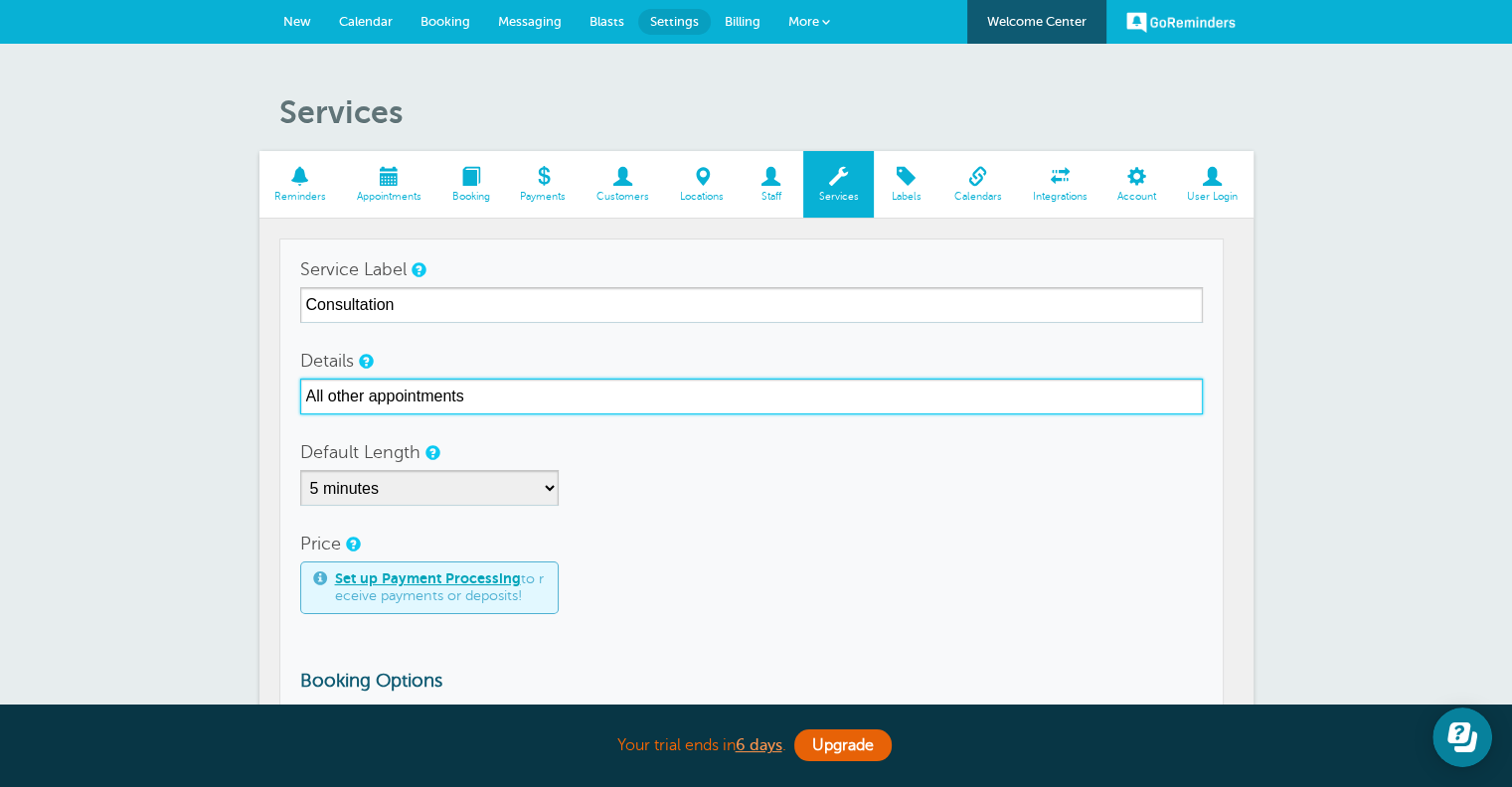 type on "All other appointments" 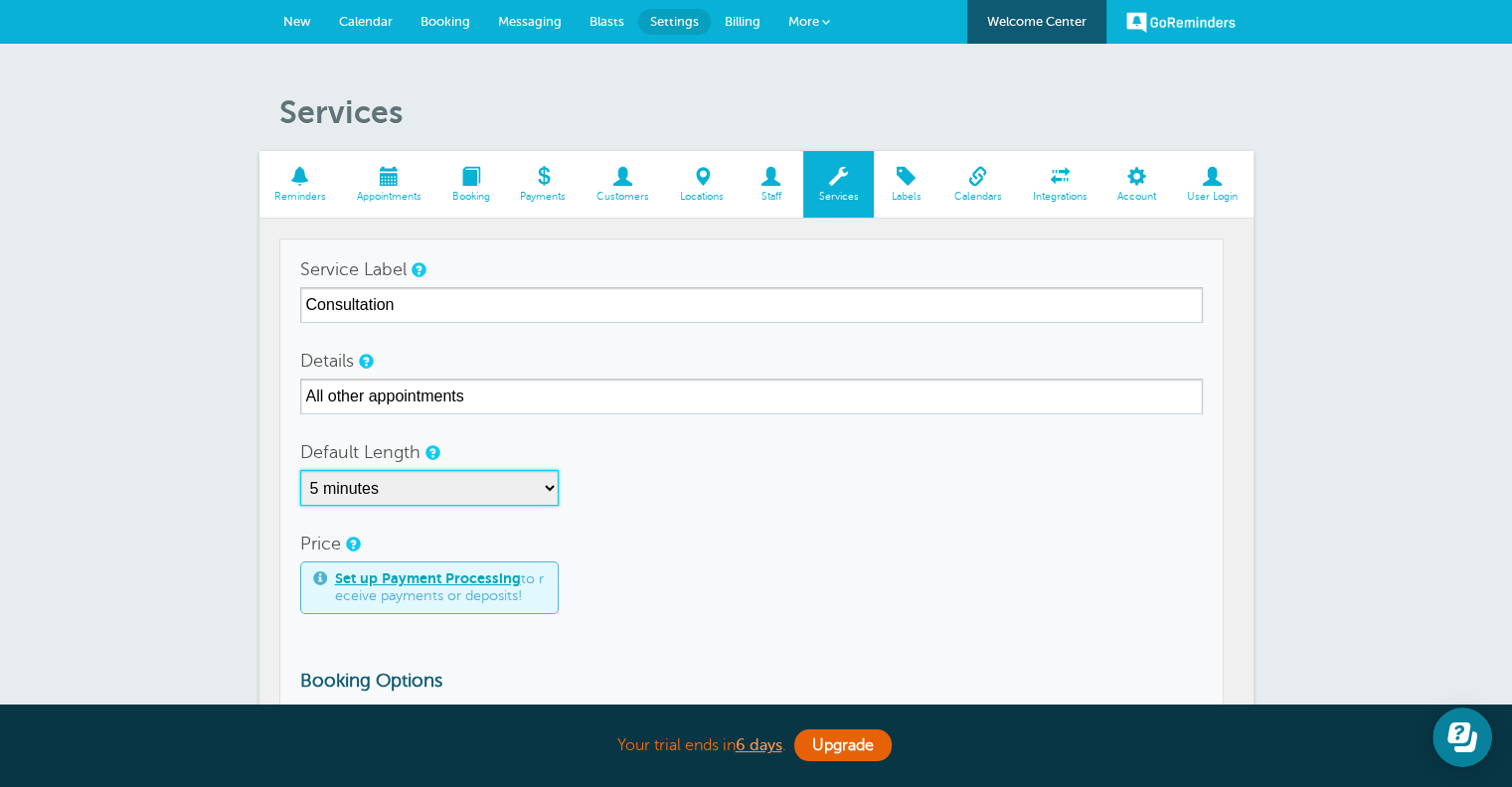 click on "5 minutes 10 minutes 15 minutes 20 minutes 25 minutes 30 minutes 35 minutes 40 minutes 45 minutes 50 minutes 55 minutes 1 hour 1 hour 15 minutes 1 hour 30 minutes 1 hour 45 minutes 2 hours 2 hours 15 minutes 2 hours 30 minutes 2 hours 45 minutes 3 hours 3 hours 30 minutes 4 hours 4 hours 30 minutes 5 hours 5 hours 30 minutes 6 hours 6 hours 30 minutes 7 hours 7 hours 30 minutes 8 hours 9 hours 10 hours 11 hours 12 hours 13 hours 14 hours 15 hours 16 hours" at bounding box center [429, 488] 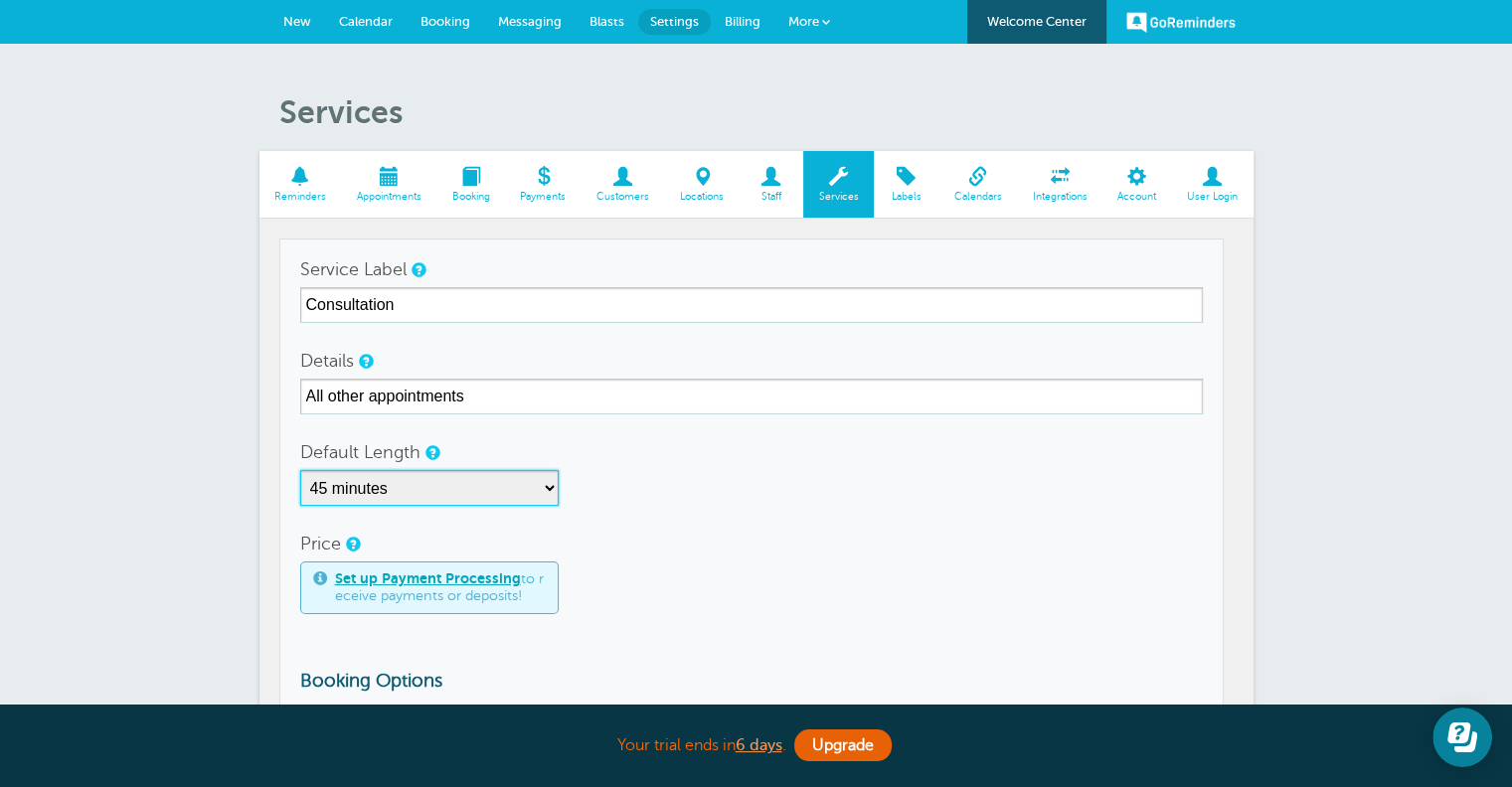 click on "5 minutes 10 minutes 15 minutes 20 minutes 25 minutes 30 minutes 35 minutes 40 minutes 45 minutes 50 minutes 55 minutes 1 hour 1 hour 15 minutes 1 hour 30 minutes 1 hour 45 minutes 2 hours 2 hours 15 minutes 2 hours 30 minutes 2 hours 45 minutes 3 hours 3 hours 30 minutes 4 hours 4 hours 30 minutes 5 hours 5 hours 30 minutes 6 hours 6 hours 30 minutes 7 hours 7 hours 30 minutes 8 hours 9 hours 10 hours 11 hours 12 hours 13 hours 14 hours 15 hours 16 hours" at bounding box center [429, 488] 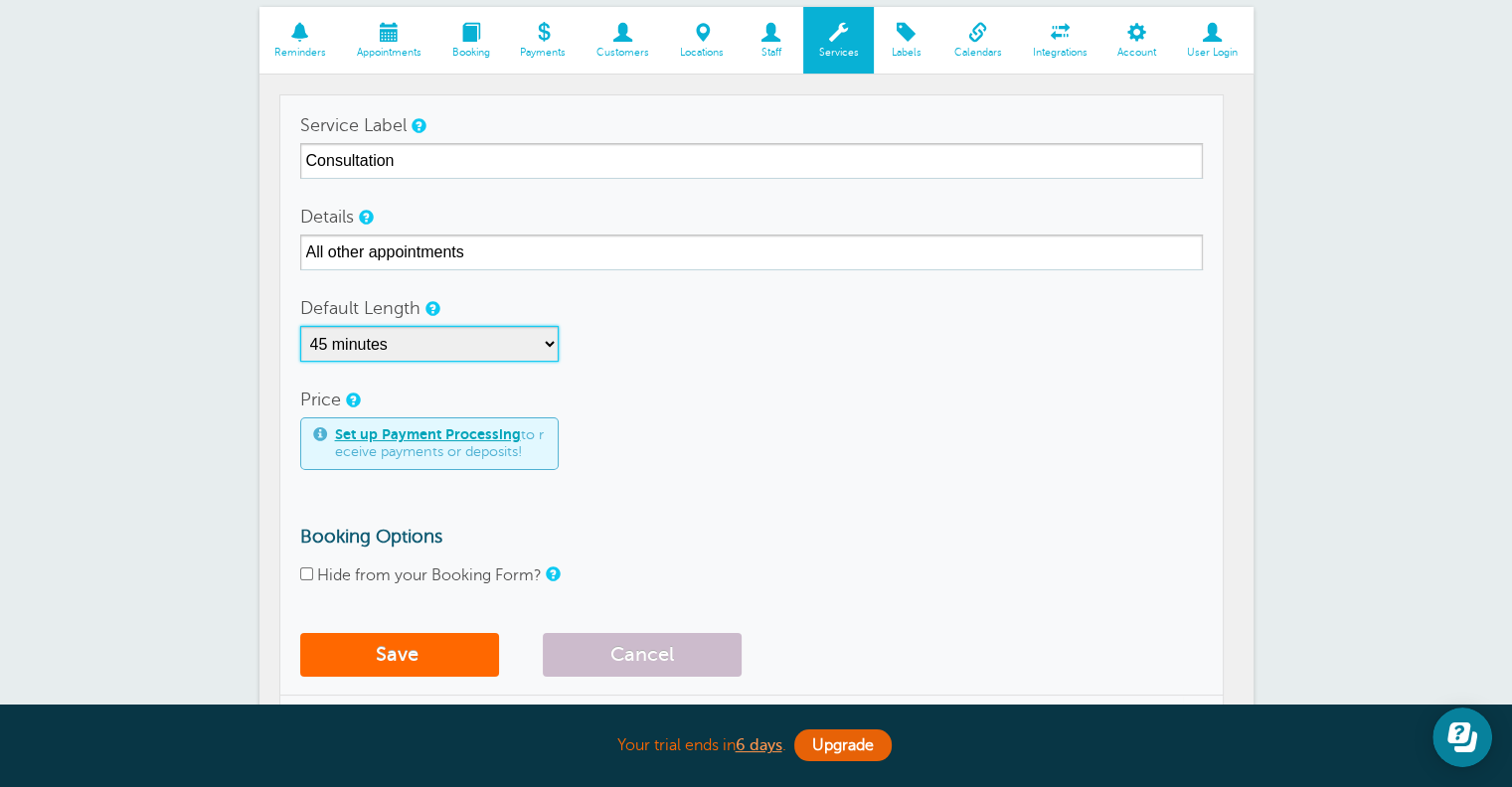 scroll, scrollTop: 199, scrollLeft: 0, axis: vertical 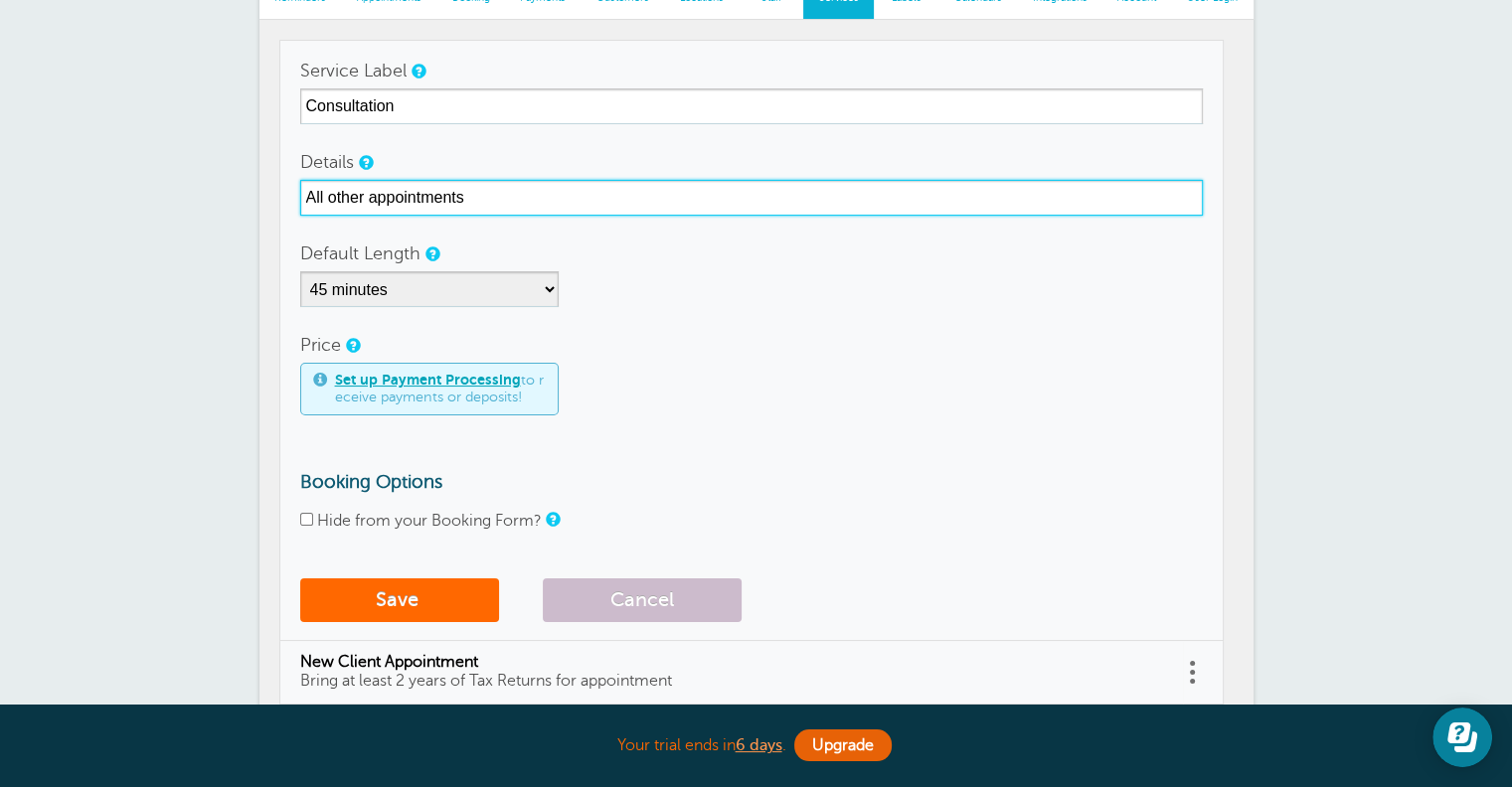 drag, startPoint x: 473, startPoint y: 195, endPoint x: 334, endPoint y: 268, distance: 157.00318 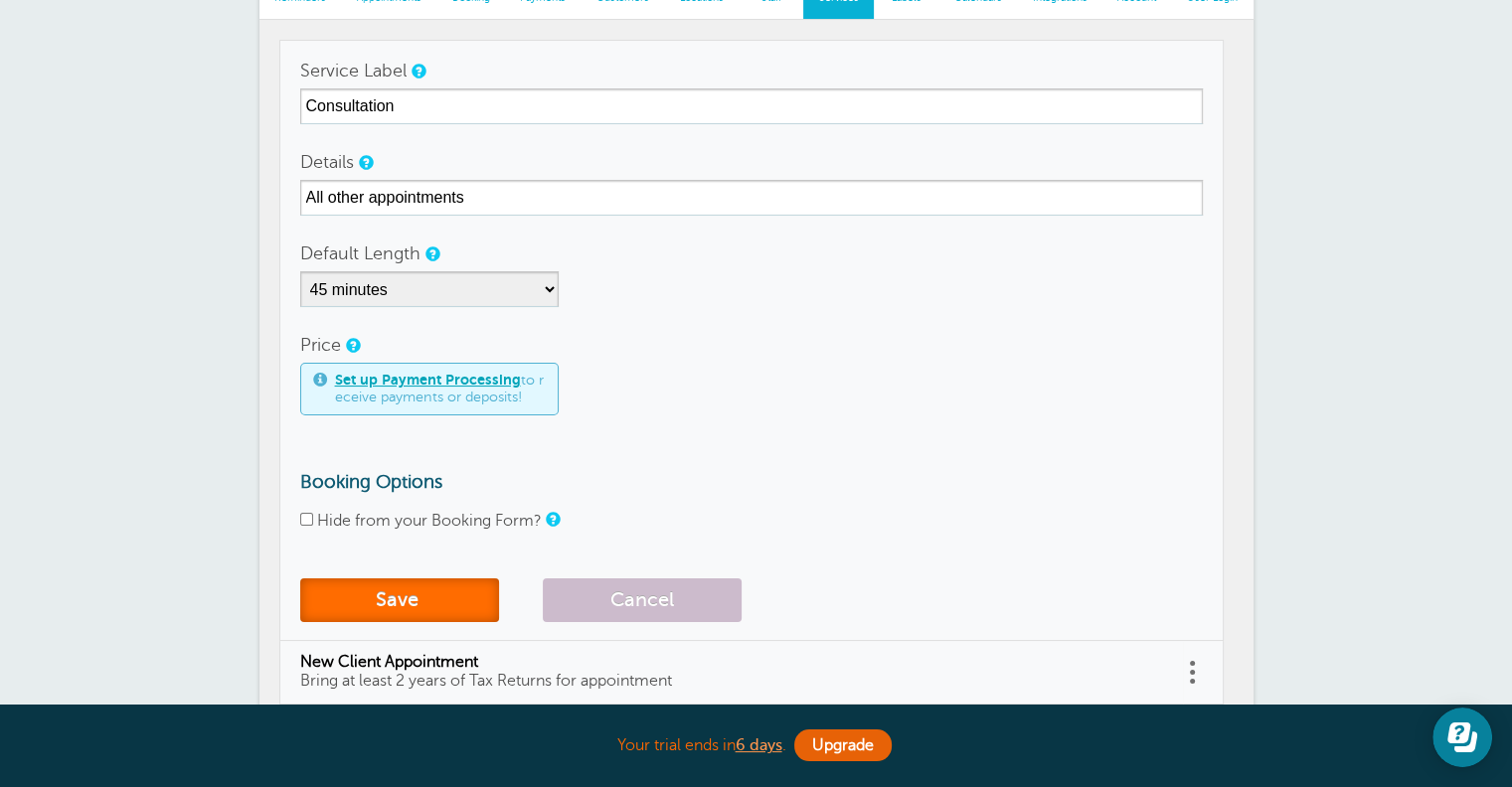 click on "Save" at bounding box center (400, 600) 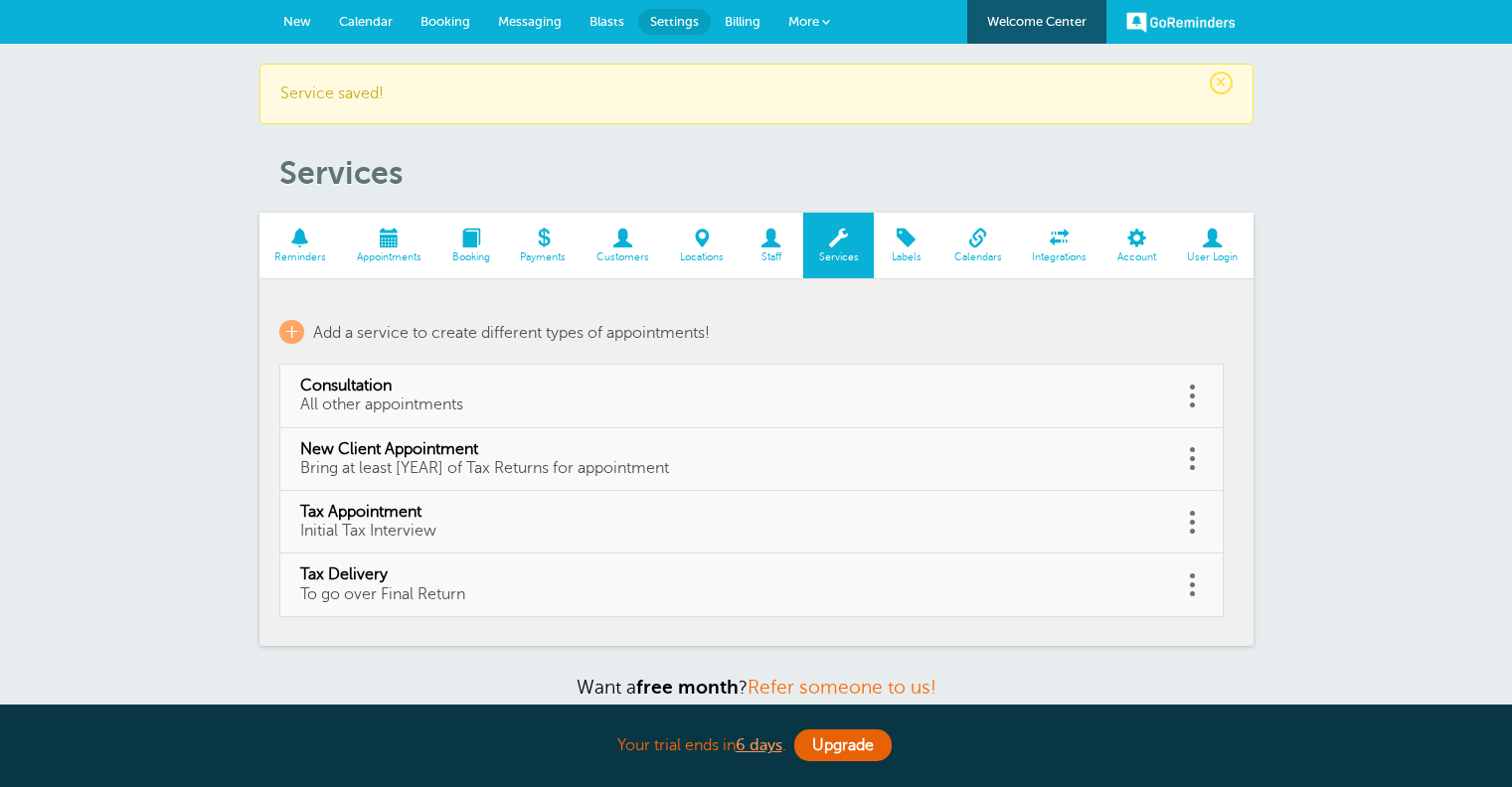 scroll, scrollTop: 0, scrollLeft: 0, axis: both 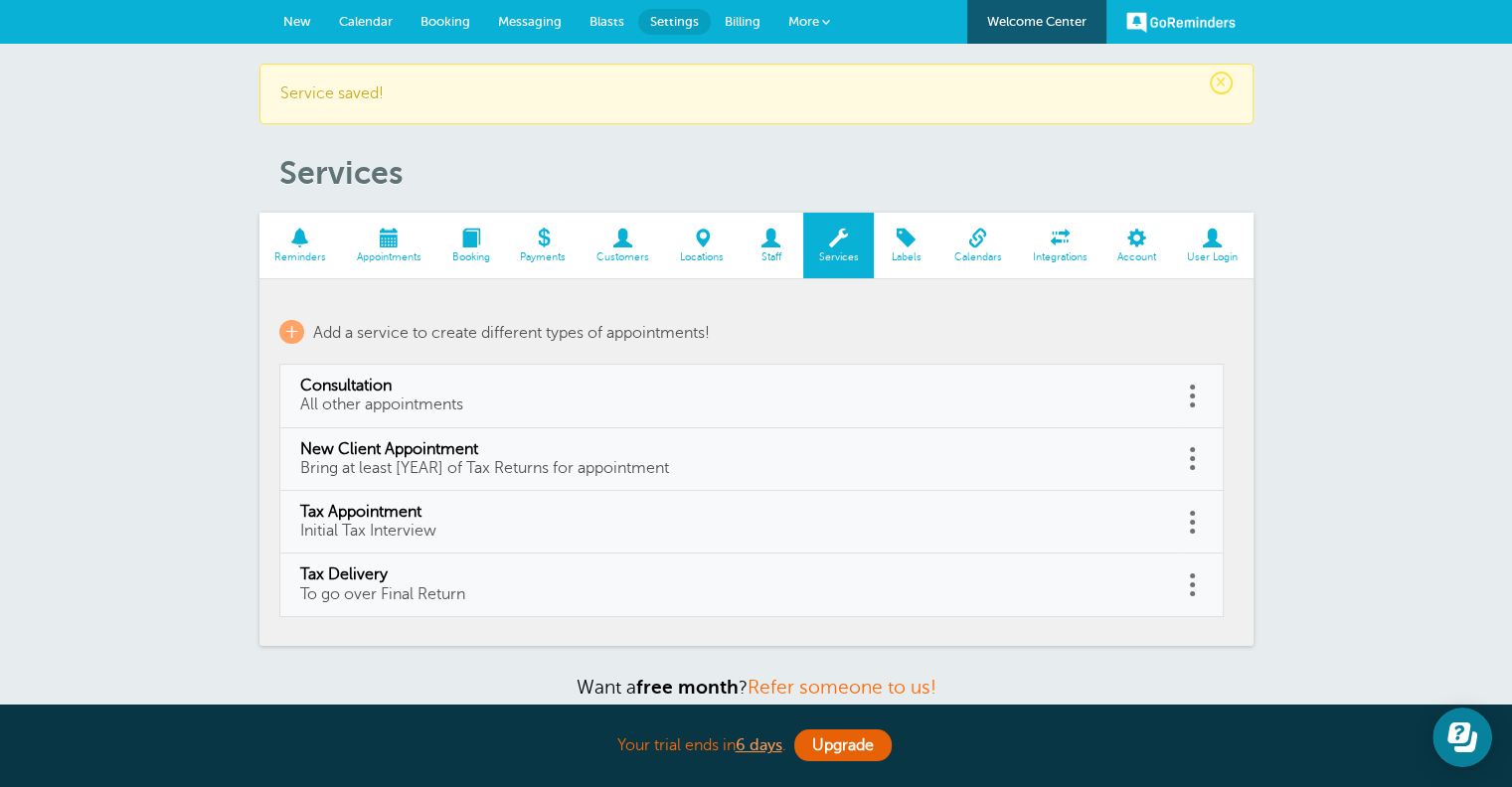click at bounding box center [1137, 237] 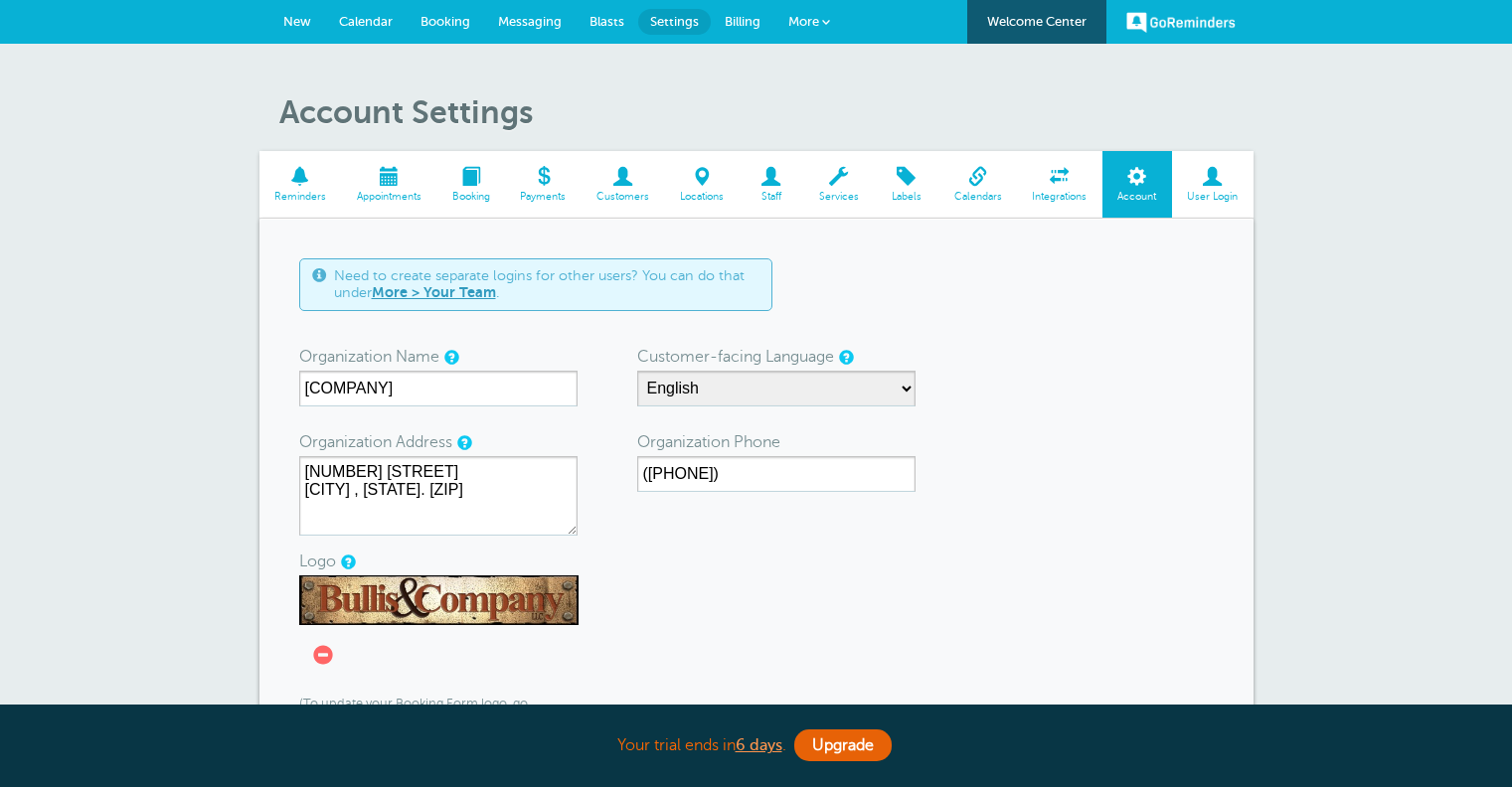 scroll, scrollTop: 0, scrollLeft: 0, axis: both 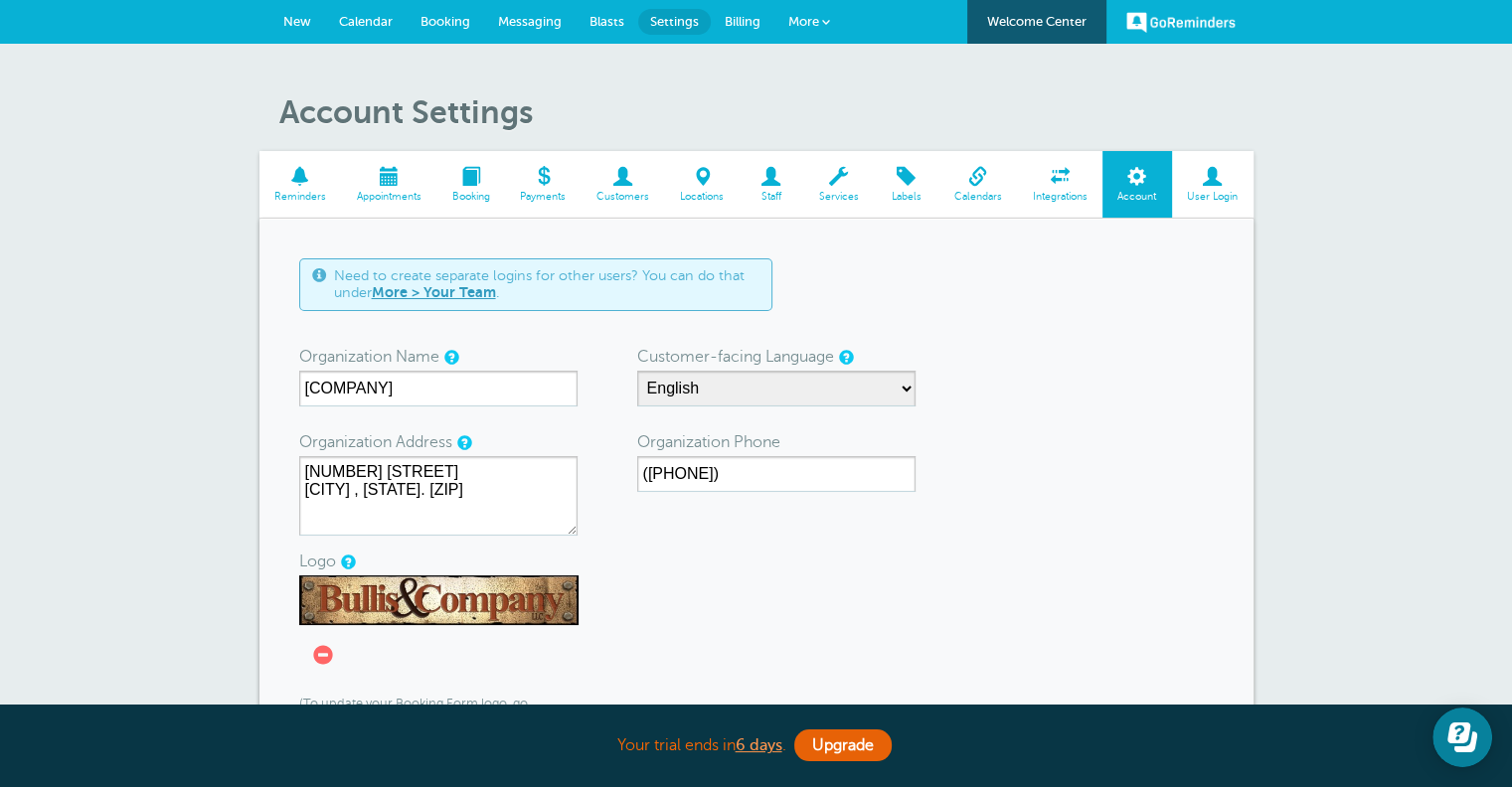 click at bounding box center (470, 176) 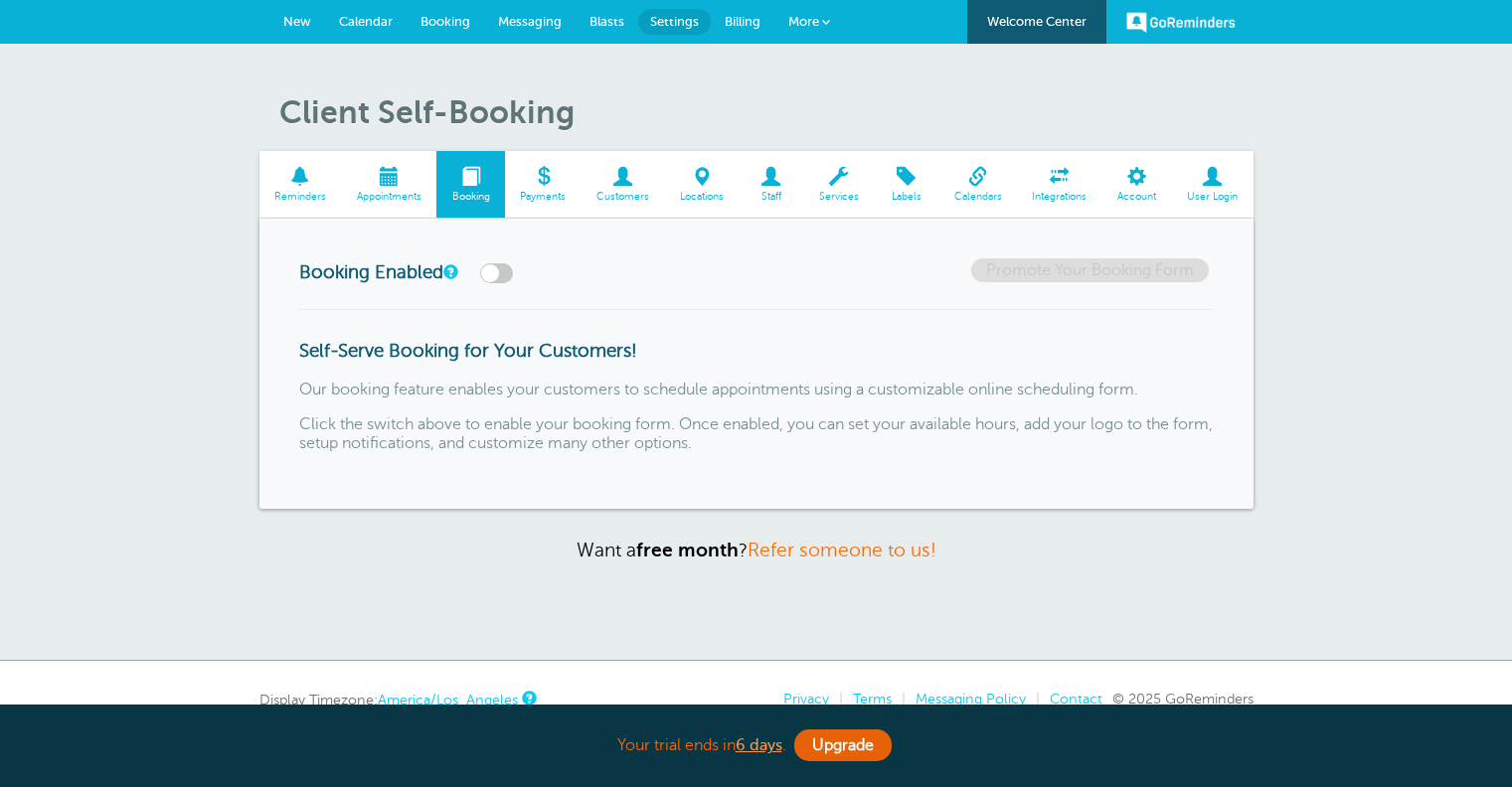 scroll, scrollTop: 0, scrollLeft: 0, axis: both 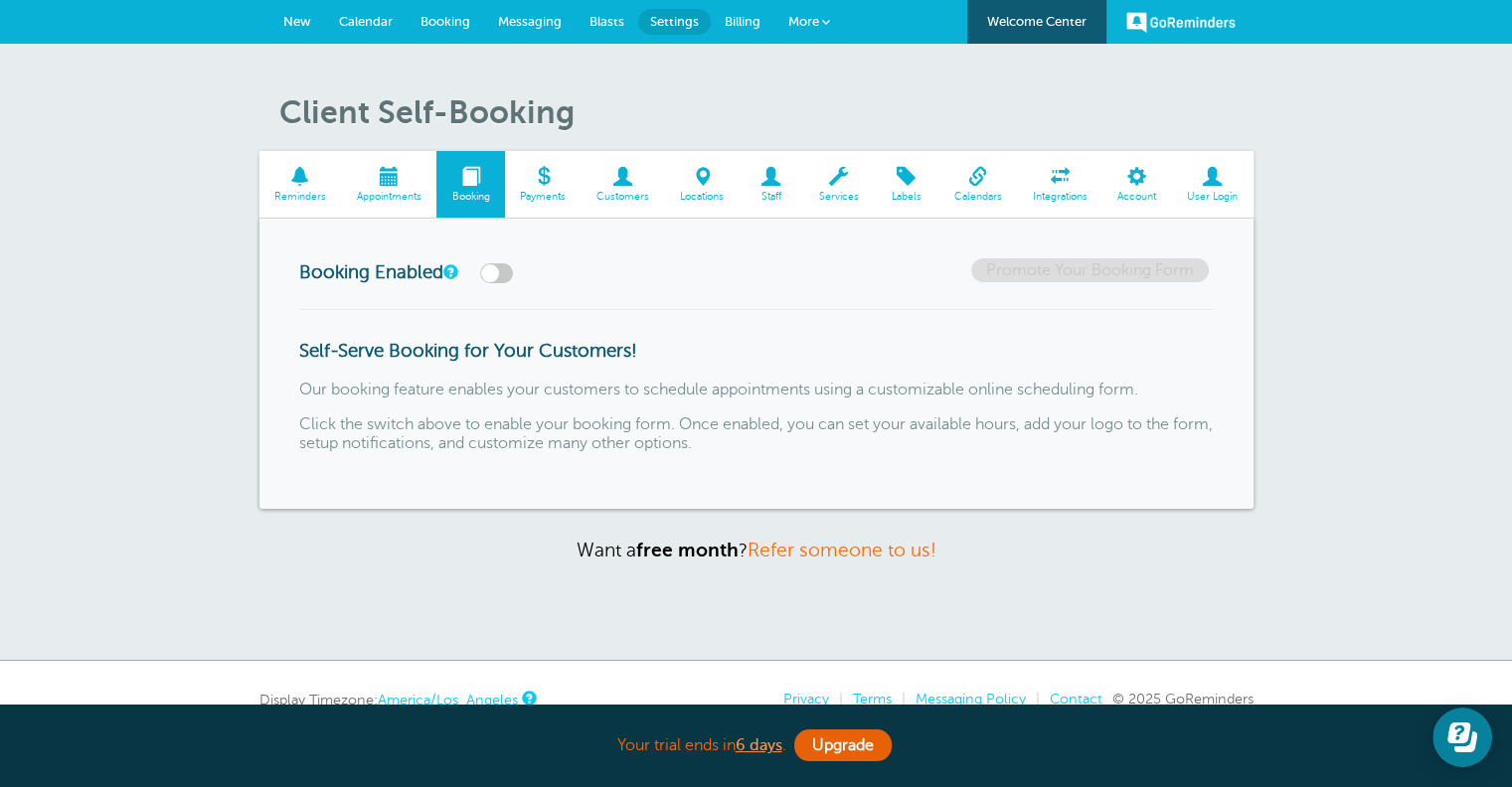 click at bounding box center (389, 176) 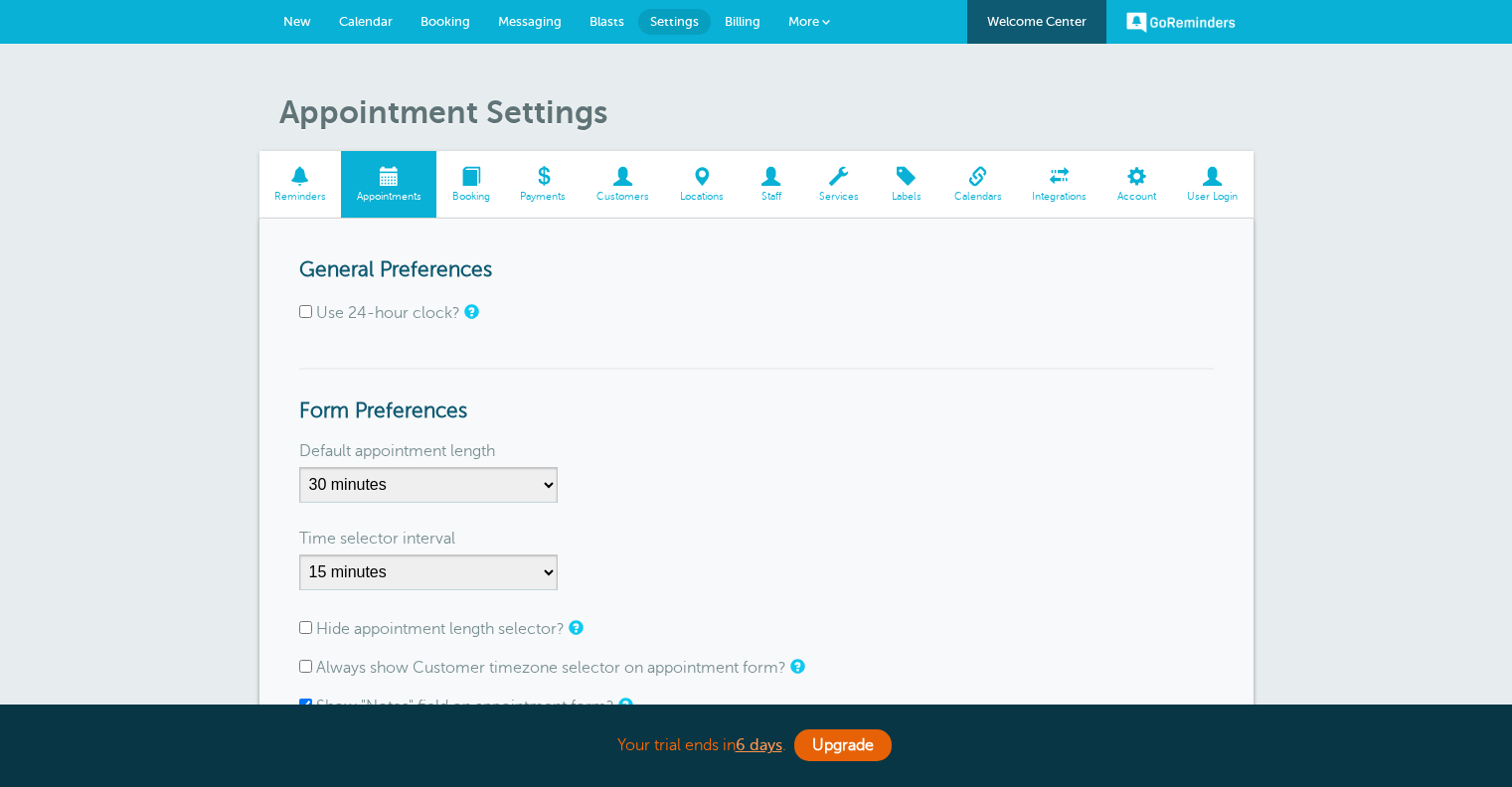 scroll, scrollTop: 0, scrollLeft: 0, axis: both 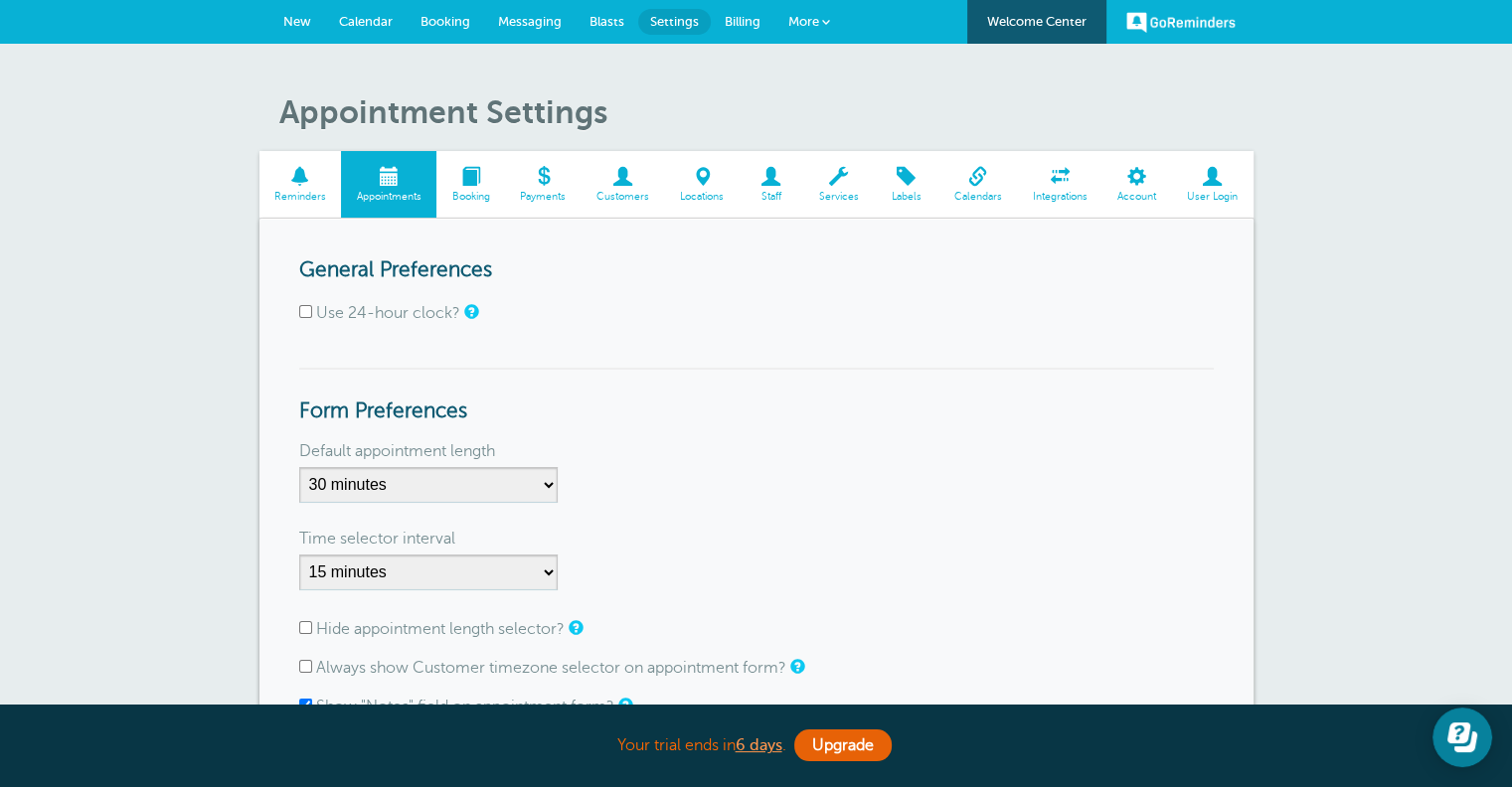 click on "Reminders" at bounding box center (300, 197) 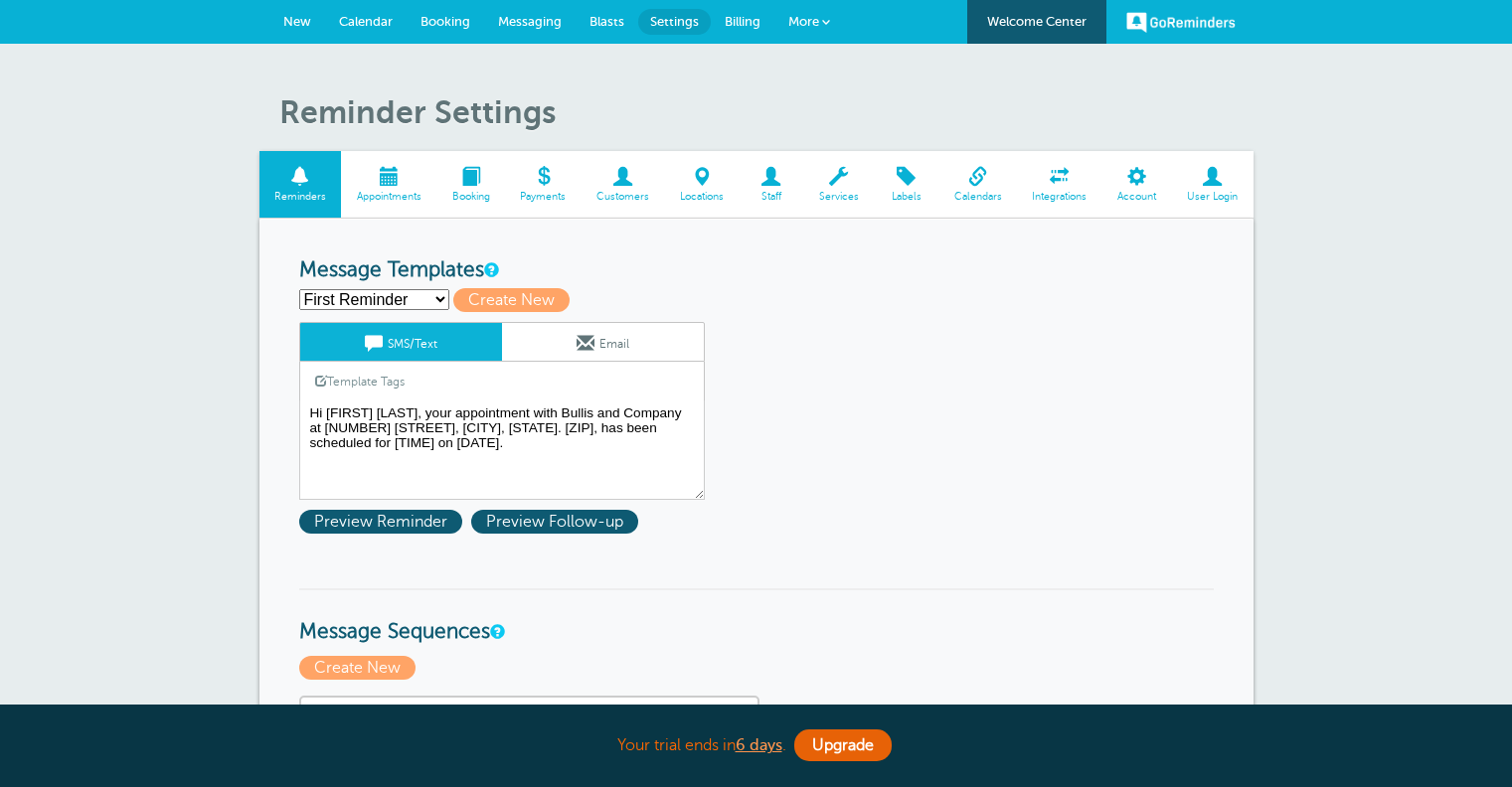 scroll, scrollTop: 0, scrollLeft: 0, axis: both 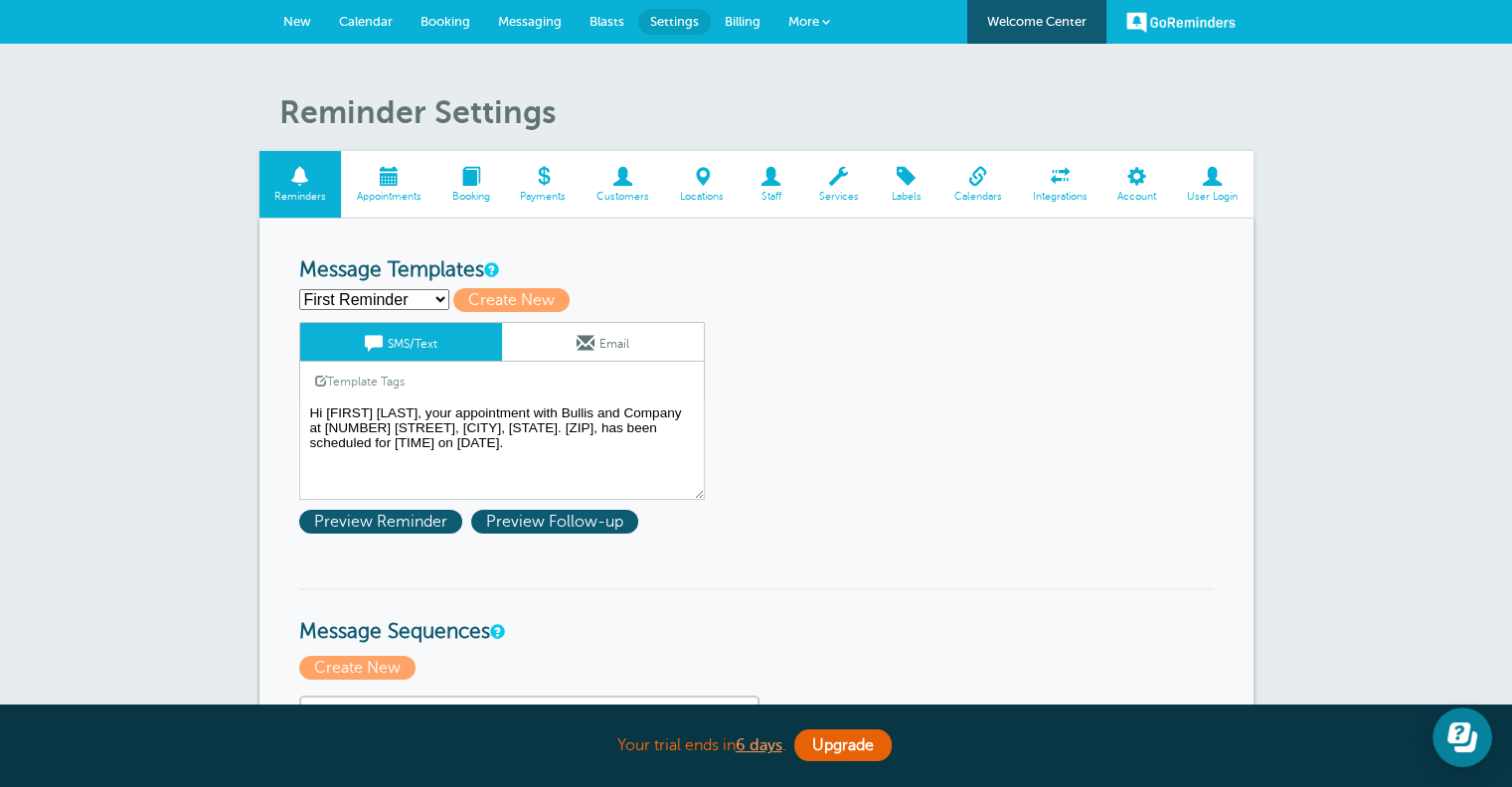 click on "Staff" at bounding box center (770, 184) 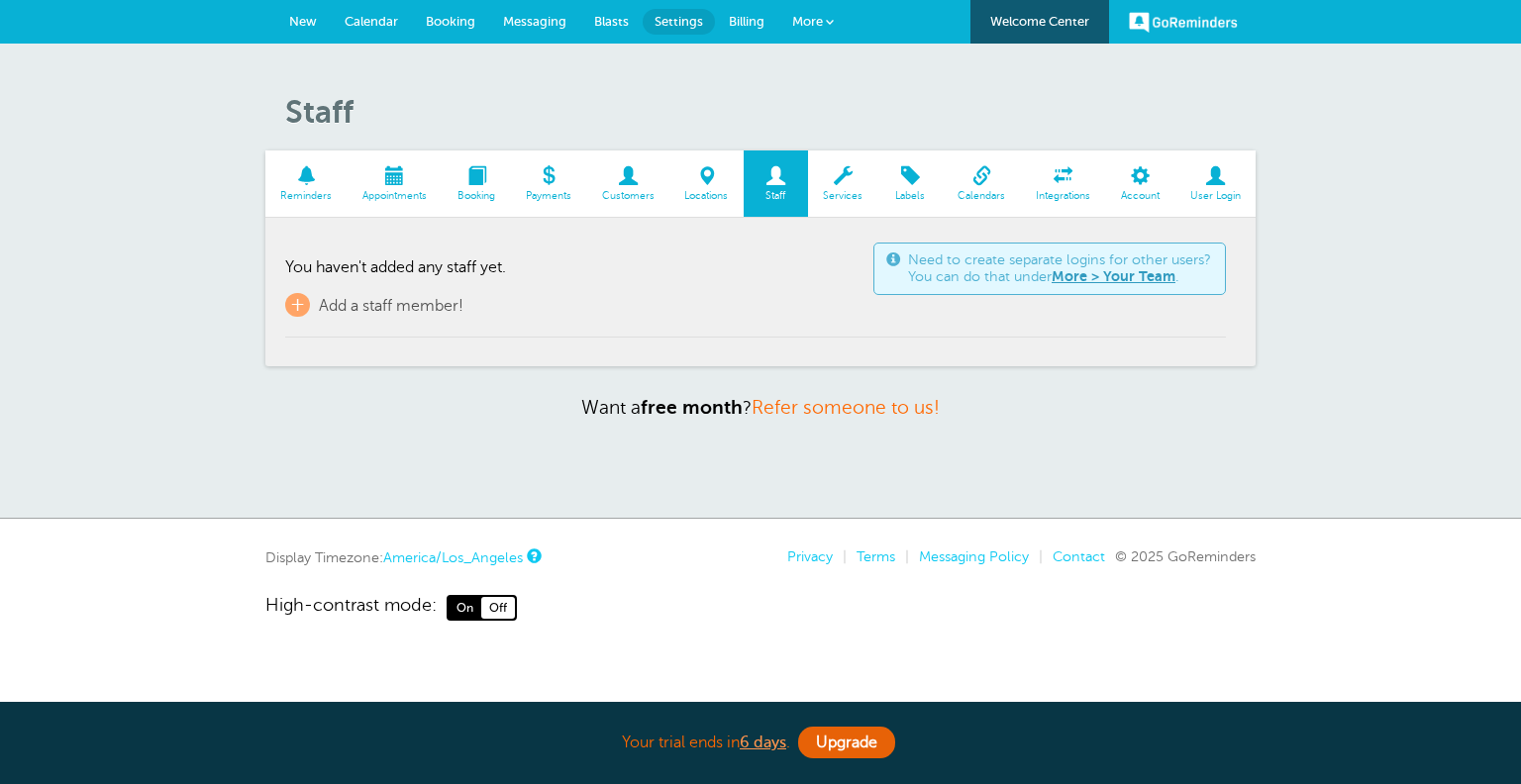 scroll, scrollTop: 0, scrollLeft: 0, axis: both 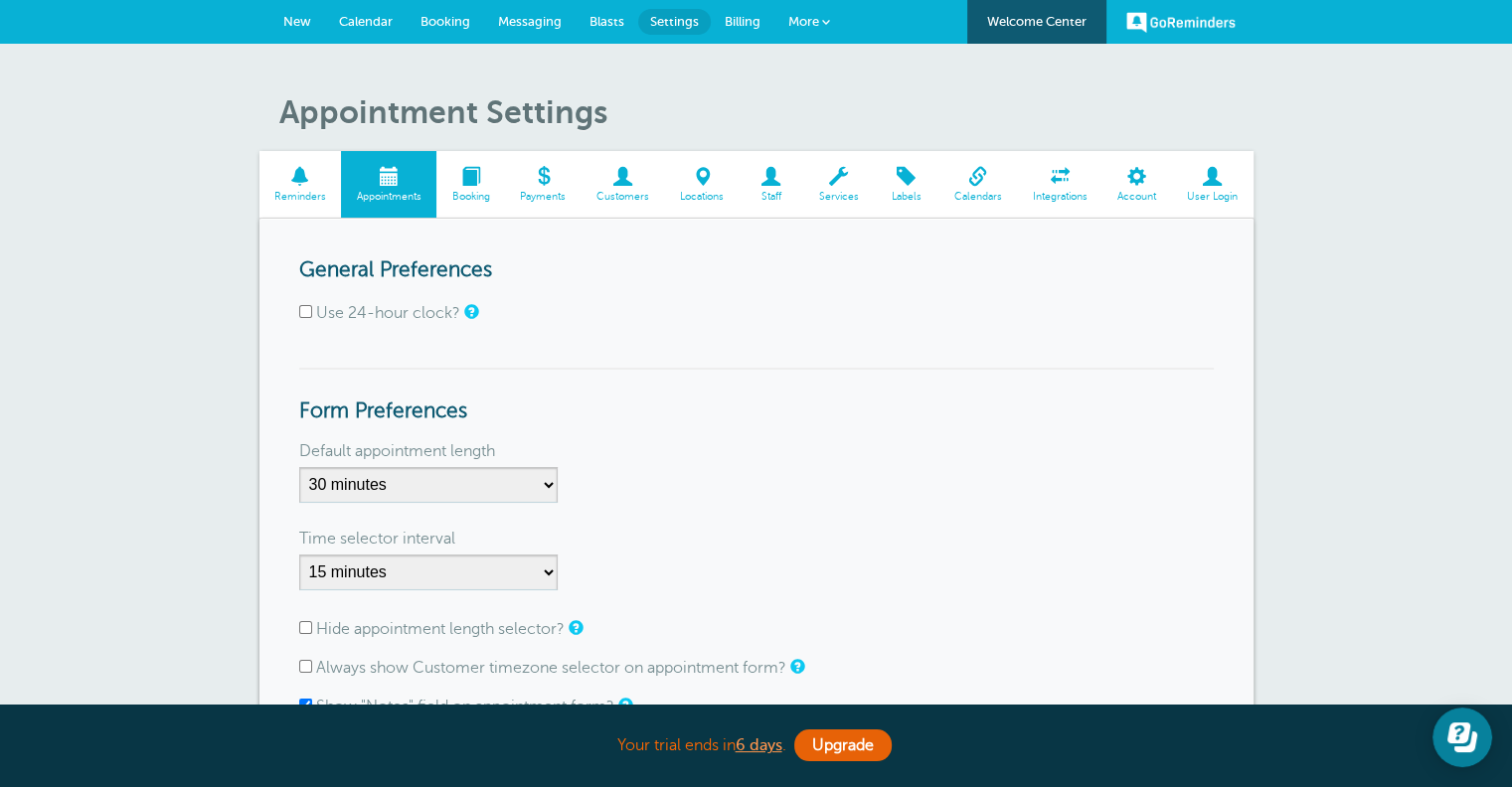 click on "Services" at bounding box center (838, 197) 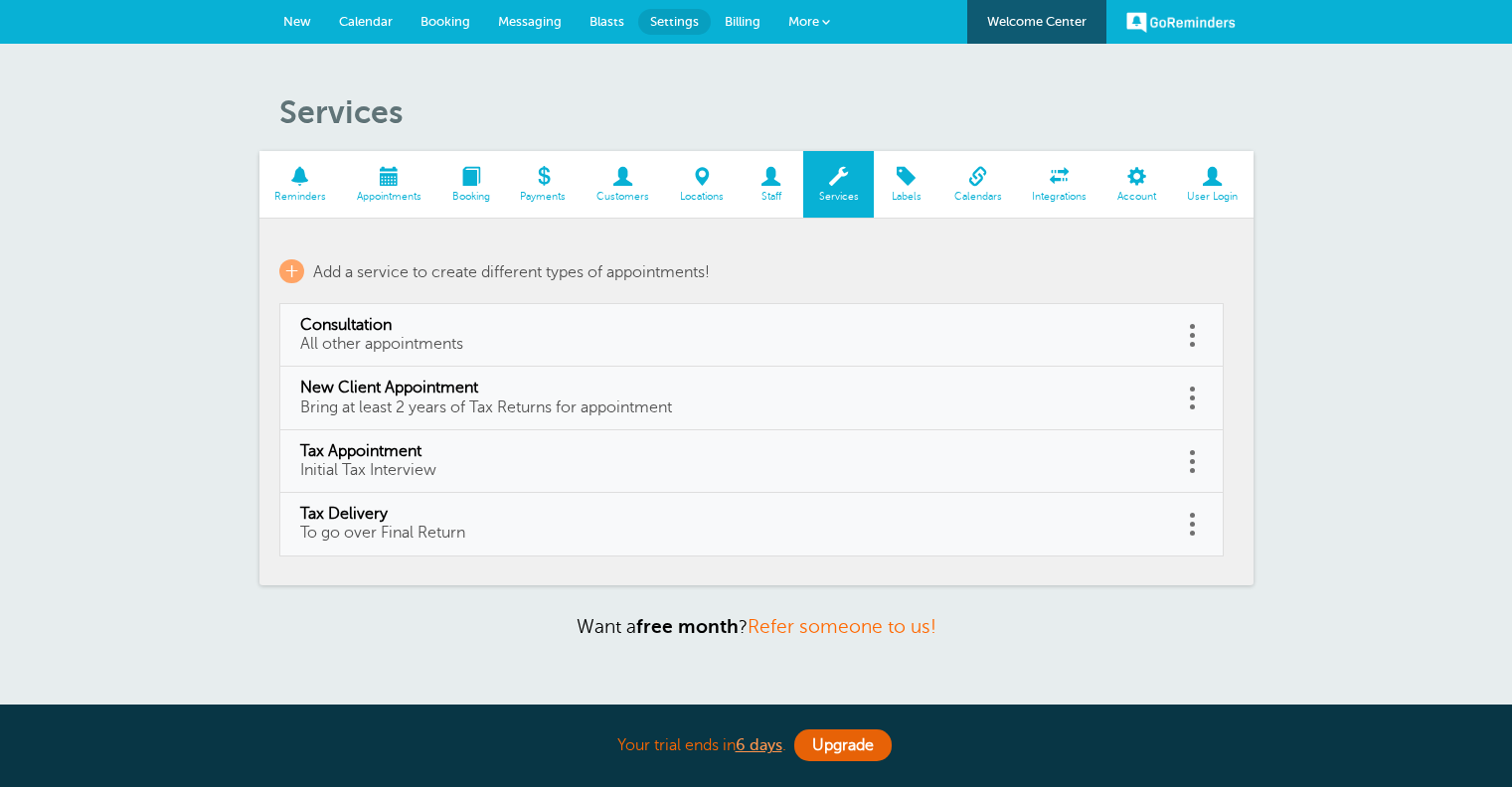 scroll, scrollTop: 0, scrollLeft: 0, axis: both 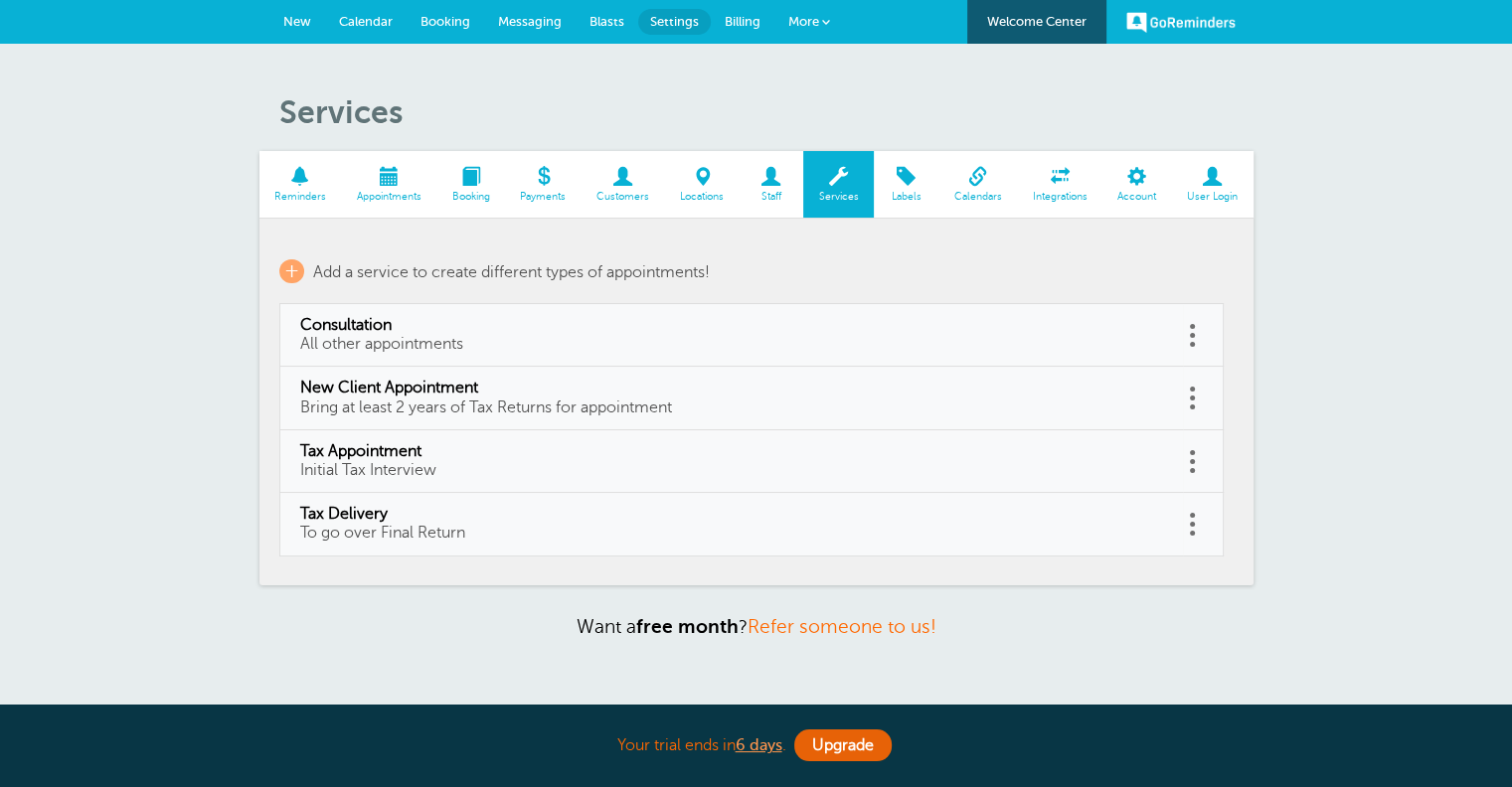click on "Staff" at bounding box center (770, 184) 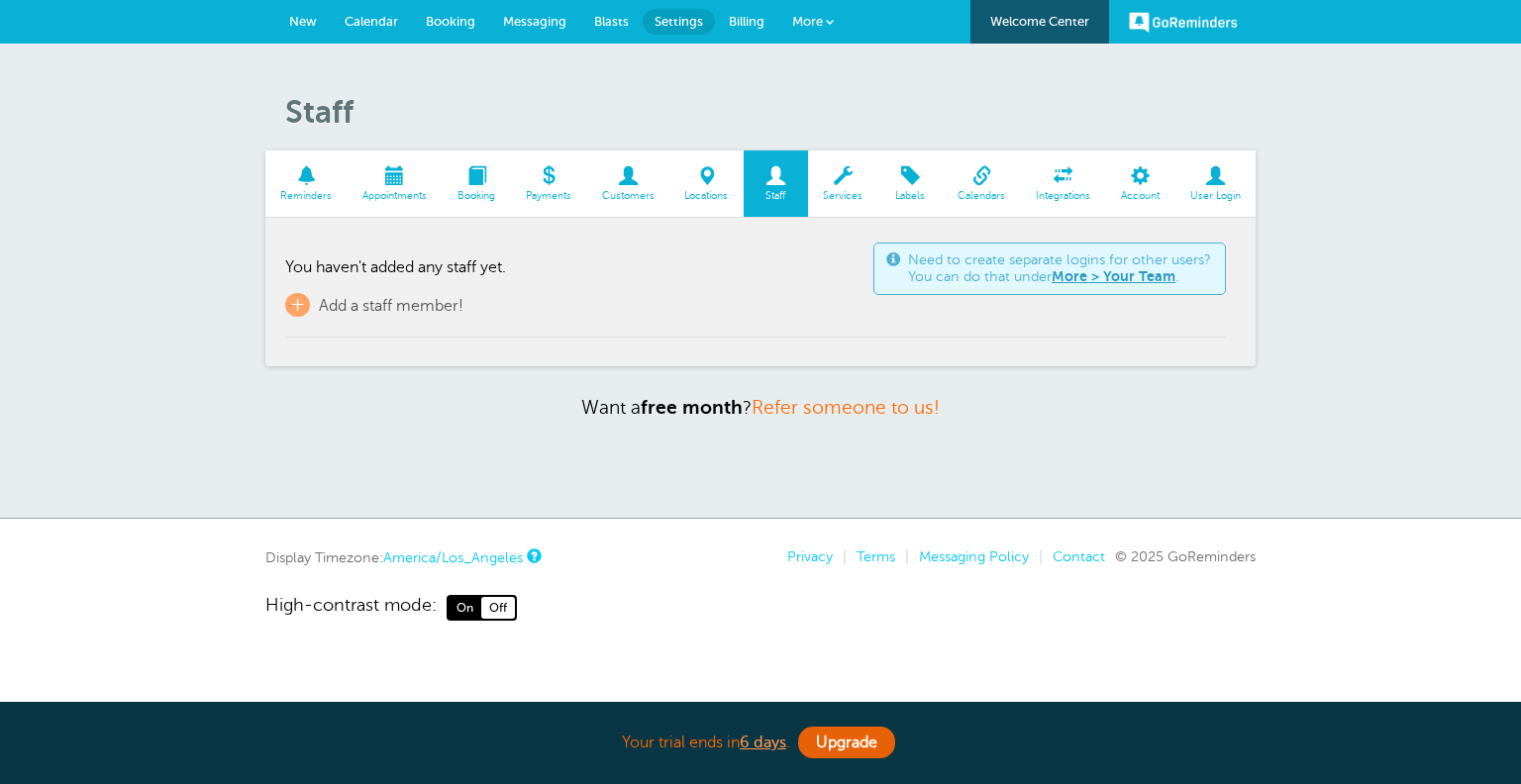scroll, scrollTop: 0, scrollLeft: 0, axis: both 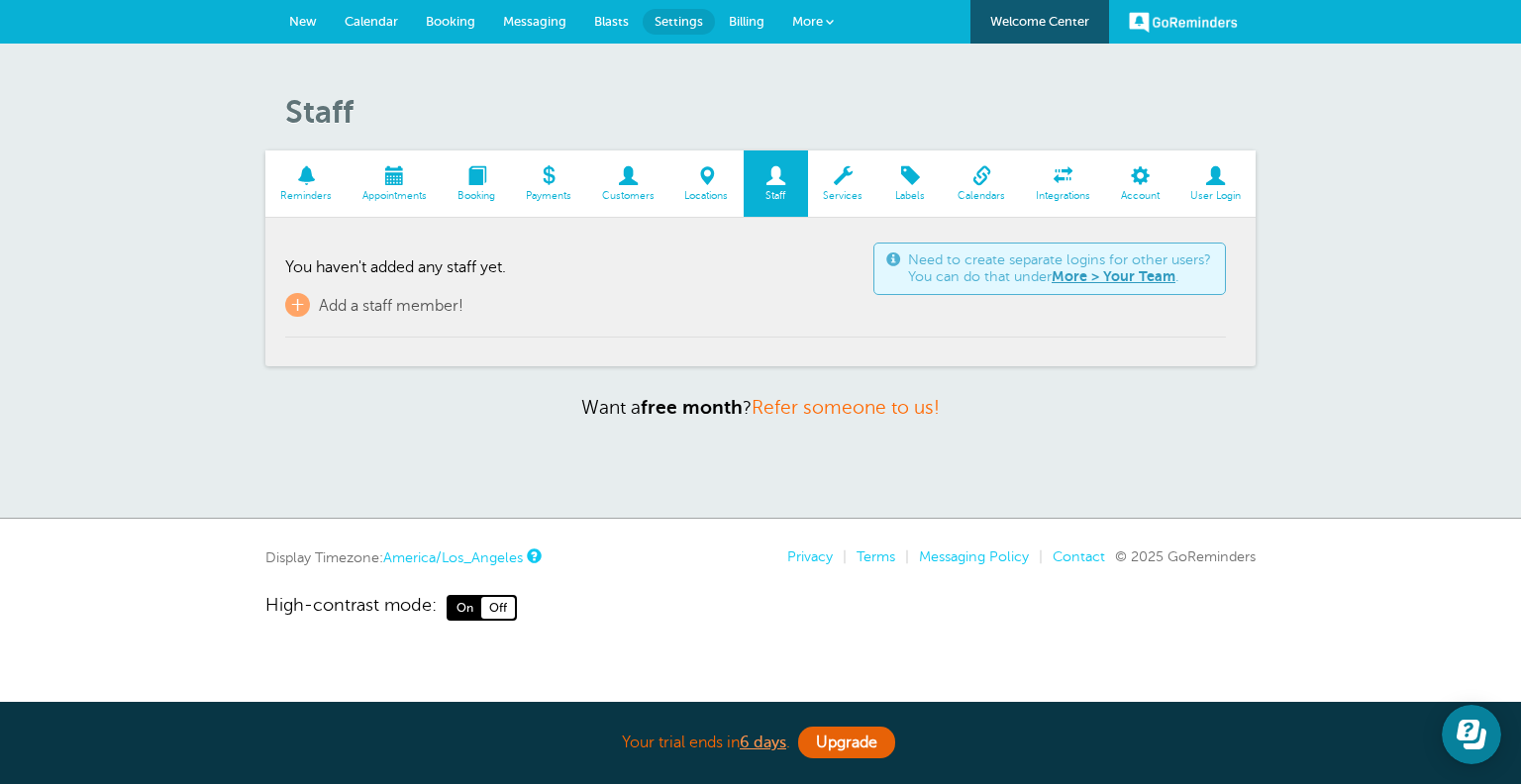 click at bounding box center (910, 175) 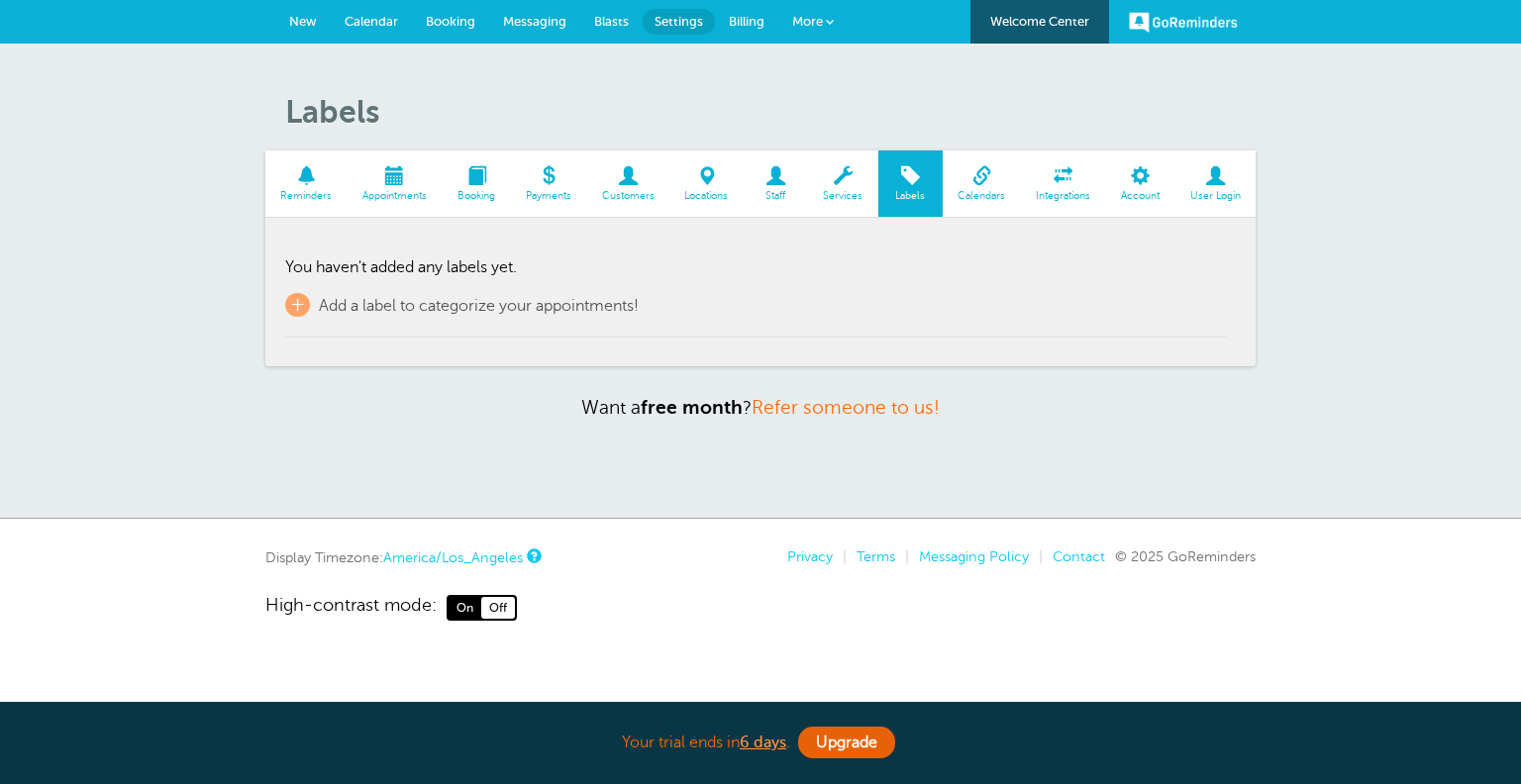 scroll, scrollTop: 0, scrollLeft: 0, axis: both 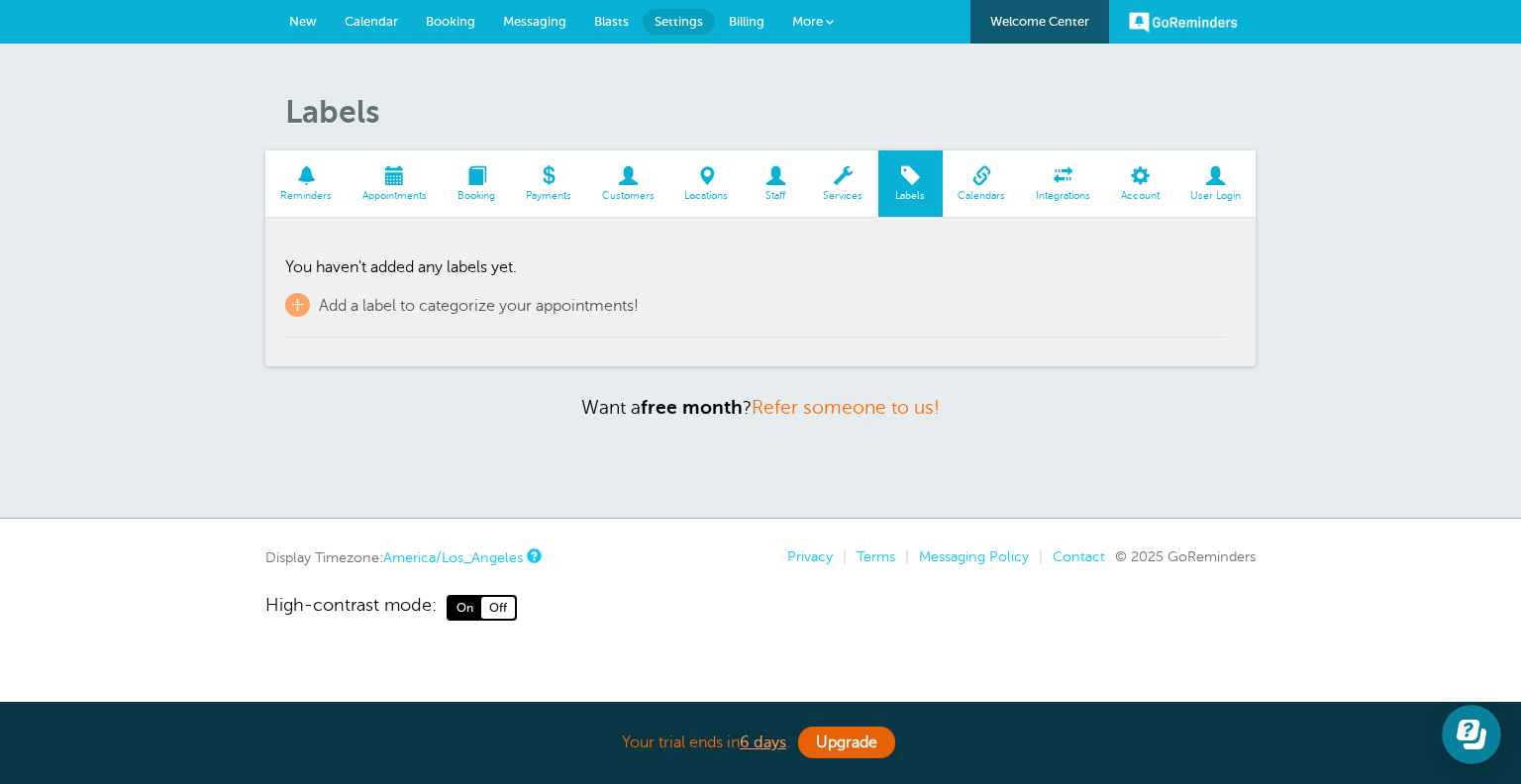 click on "New" at bounding box center (303, 21) 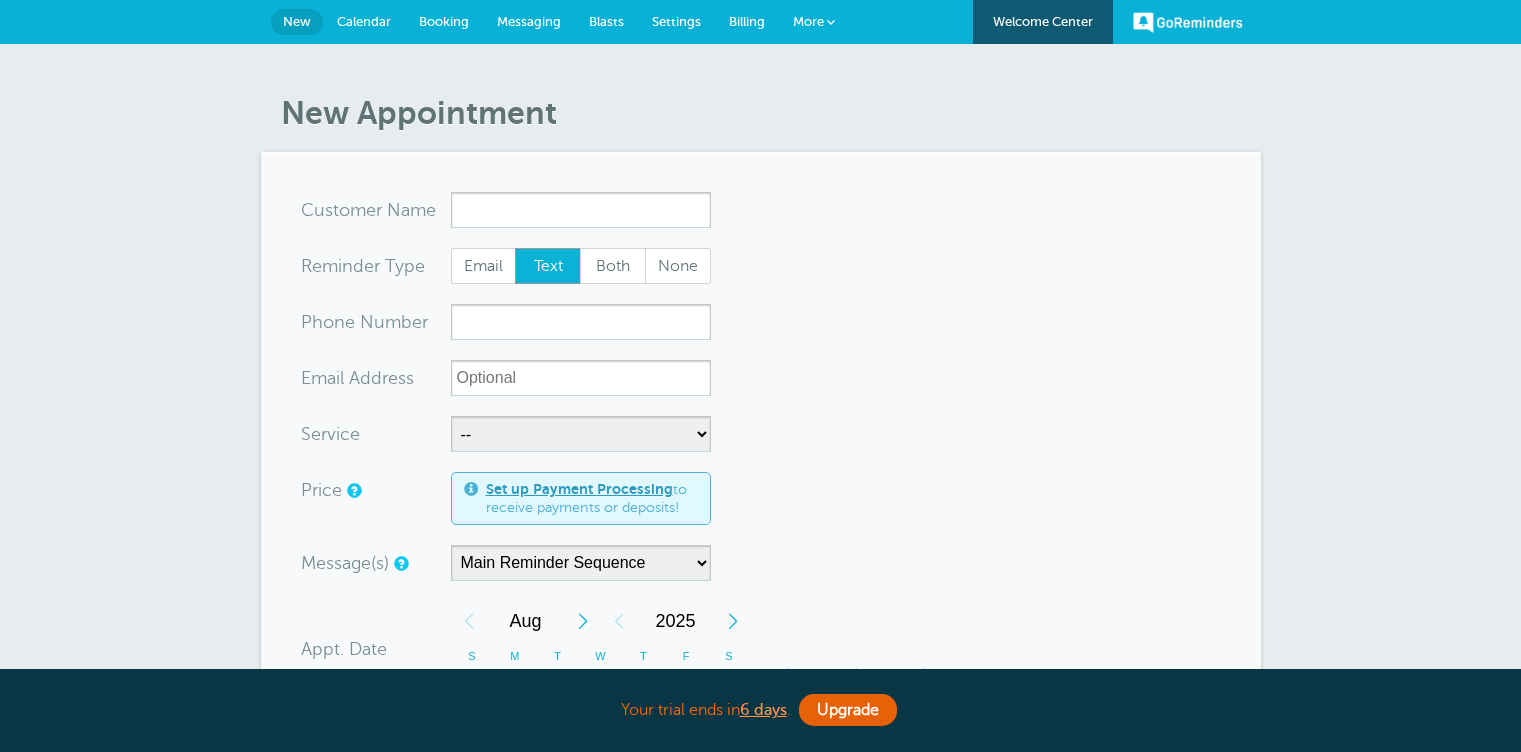 scroll, scrollTop: 0, scrollLeft: 0, axis: both 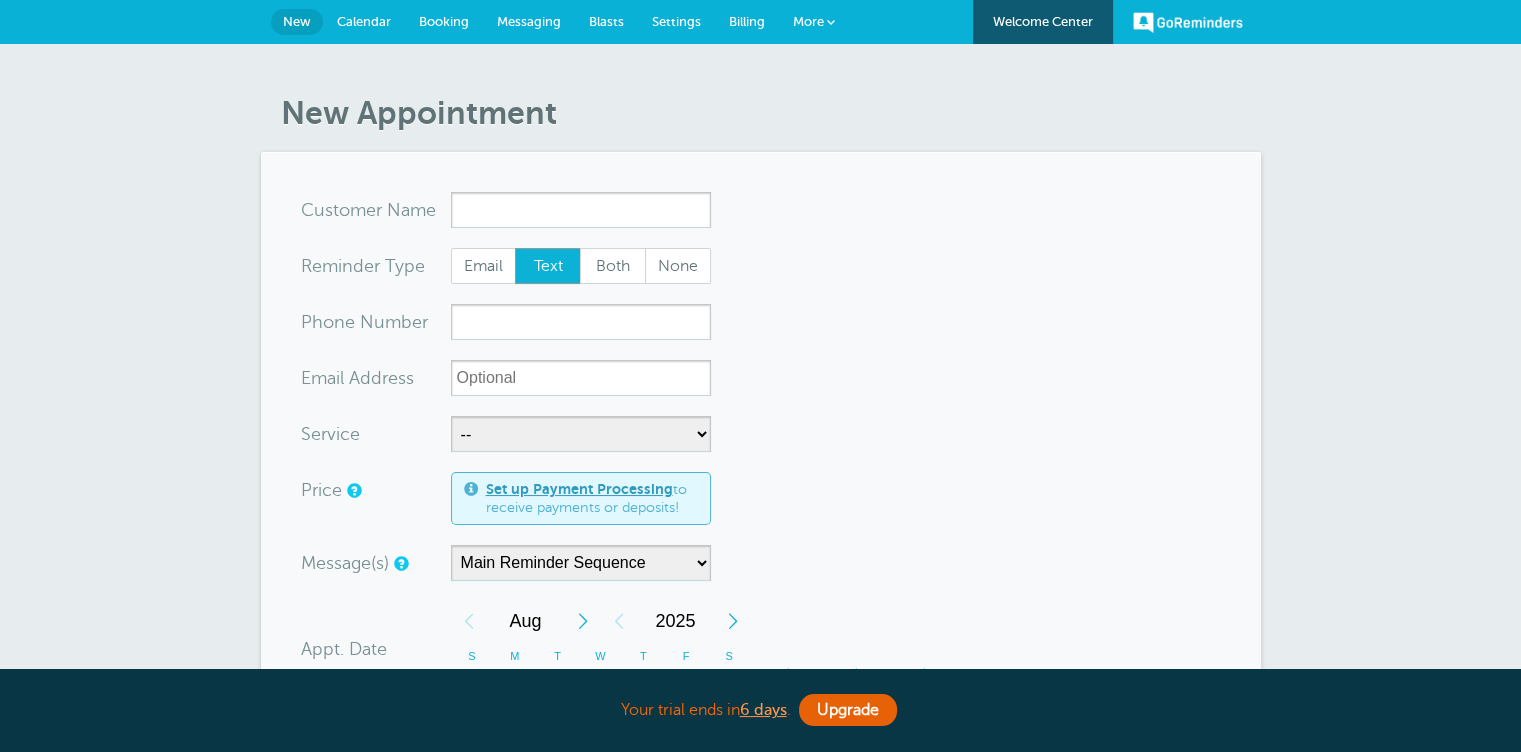 click on "Booking" at bounding box center [444, 21] 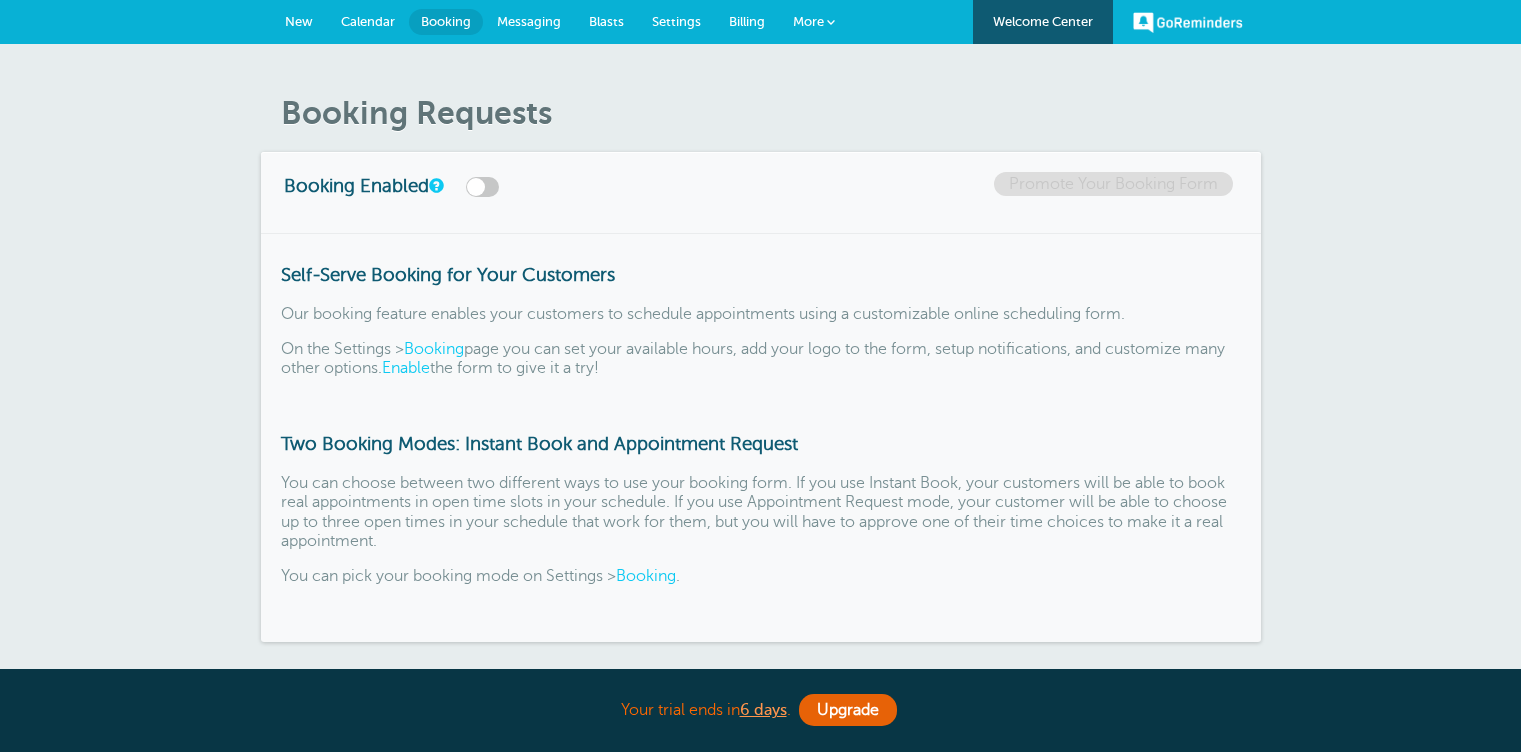 scroll, scrollTop: 0, scrollLeft: 0, axis: both 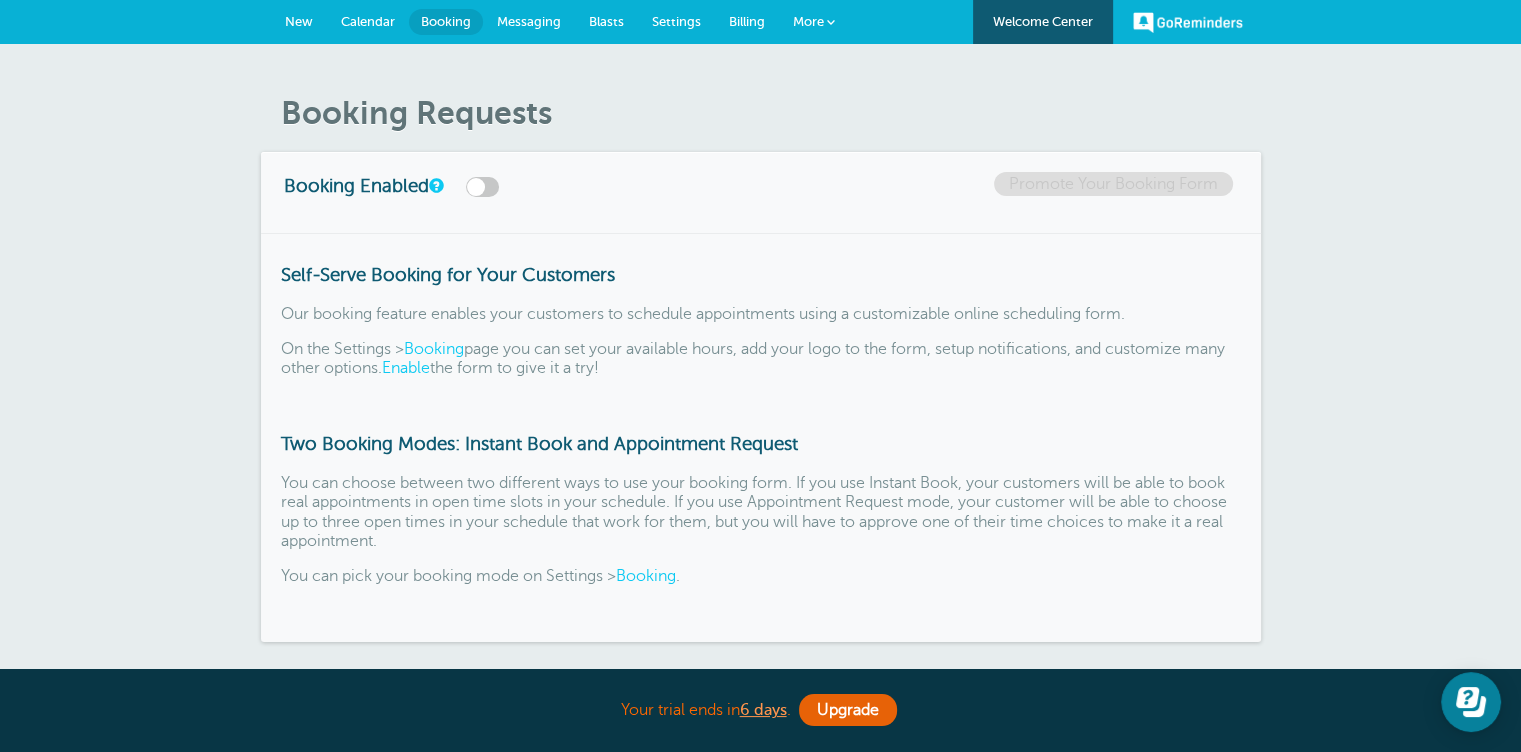 click on "Messaging" at bounding box center [529, 22] 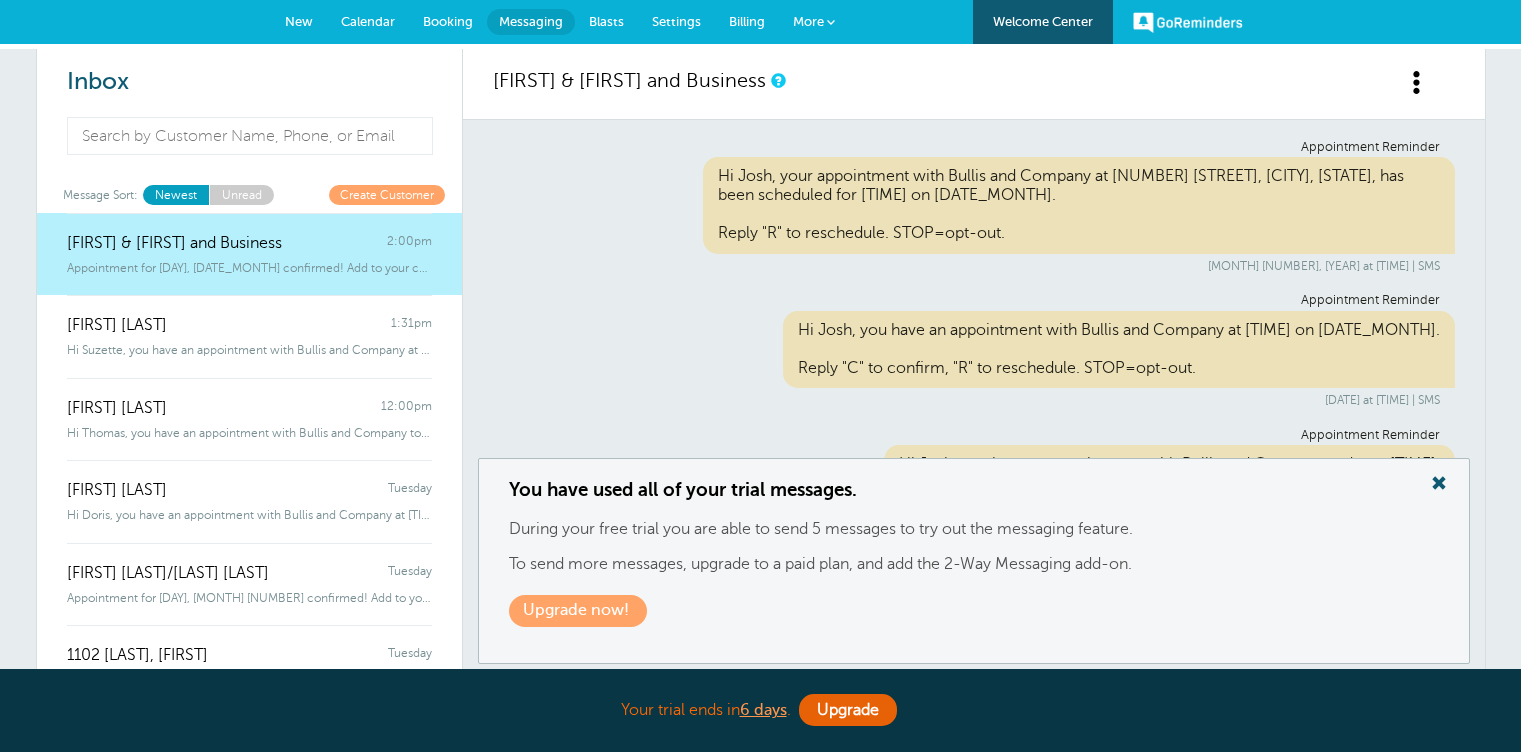 scroll, scrollTop: 0, scrollLeft: 0, axis: both 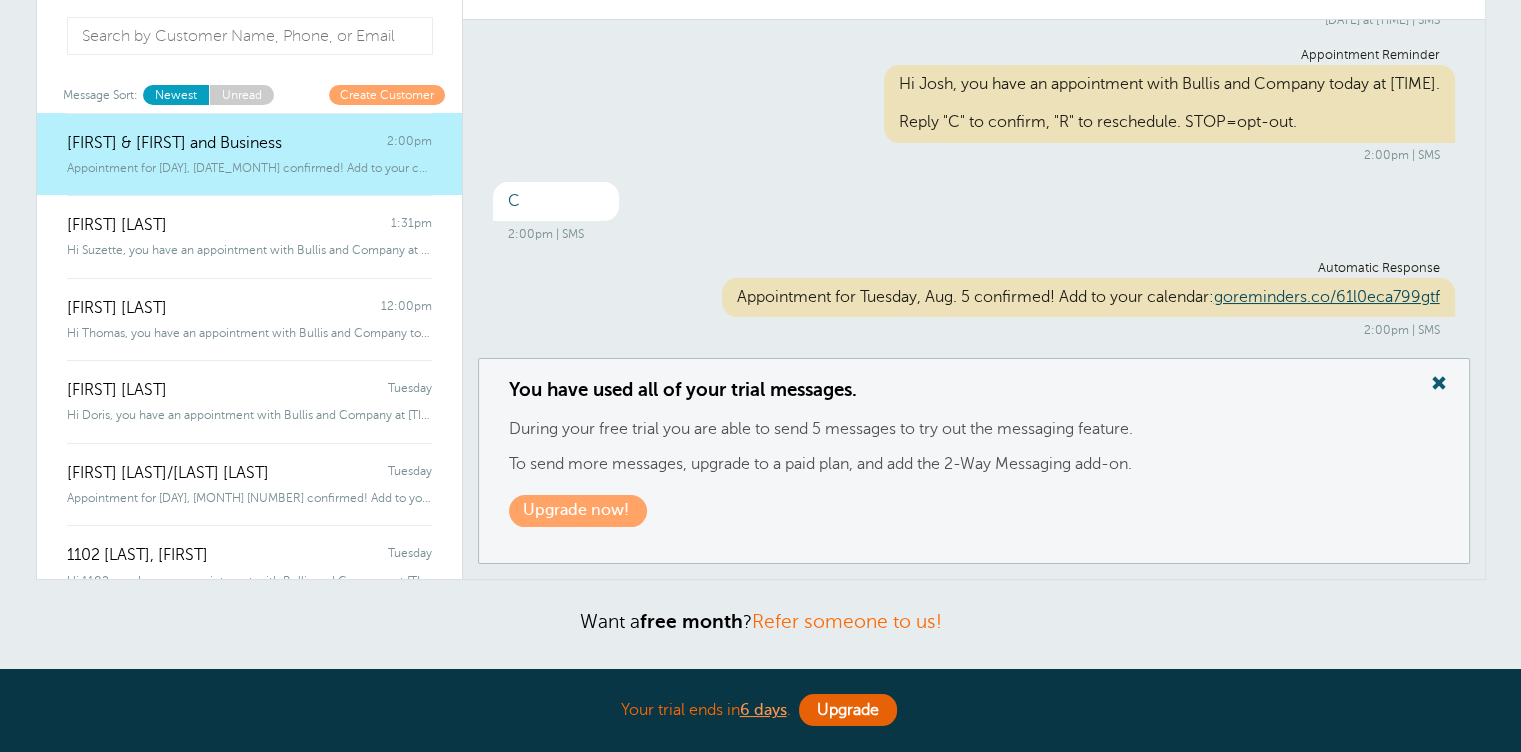 click on "Appointment for Tuesday, Aug. 5 confirmed! Add to your calendar: goreminder" at bounding box center [249, 164] 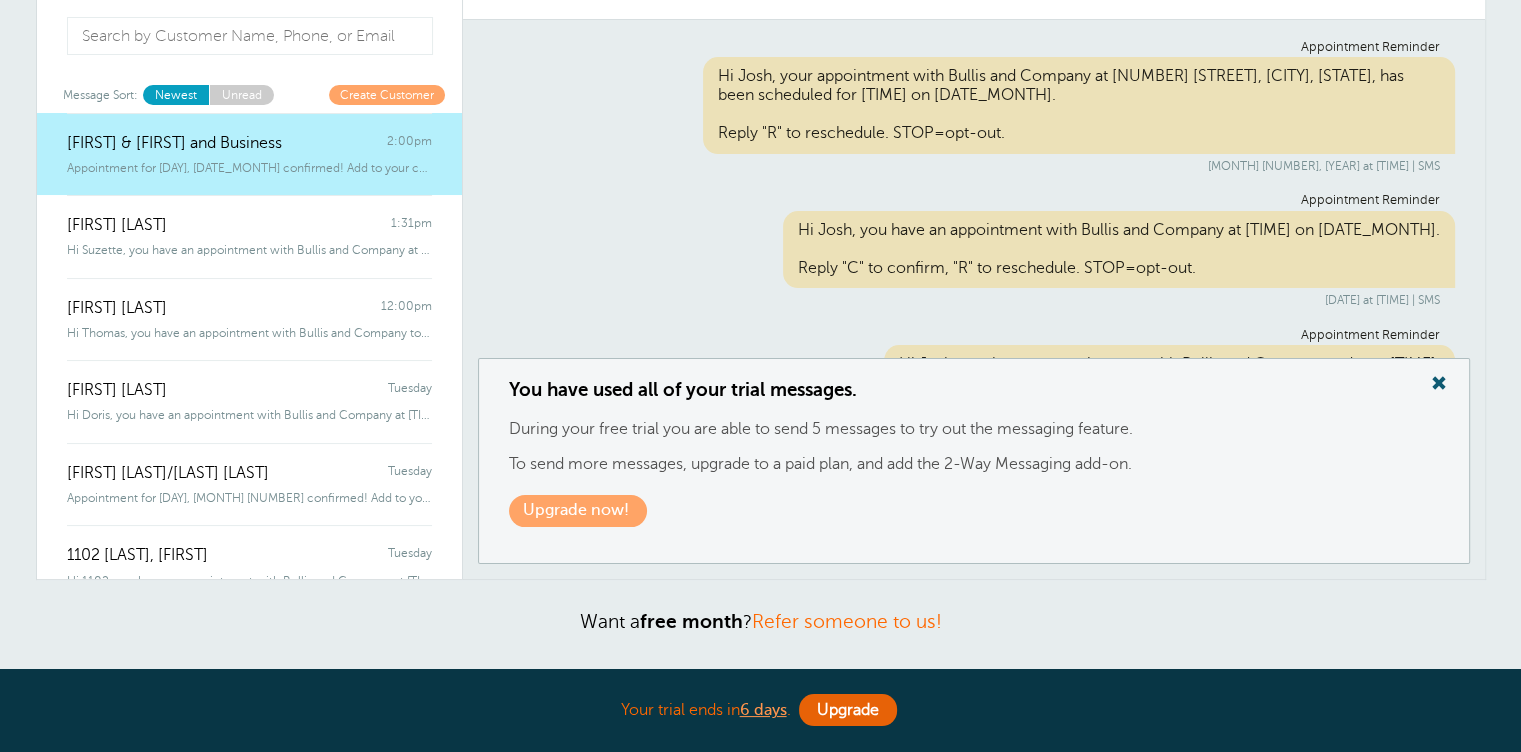 scroll, scrollTop: 296, scrollLeft: 0, axis: vertical 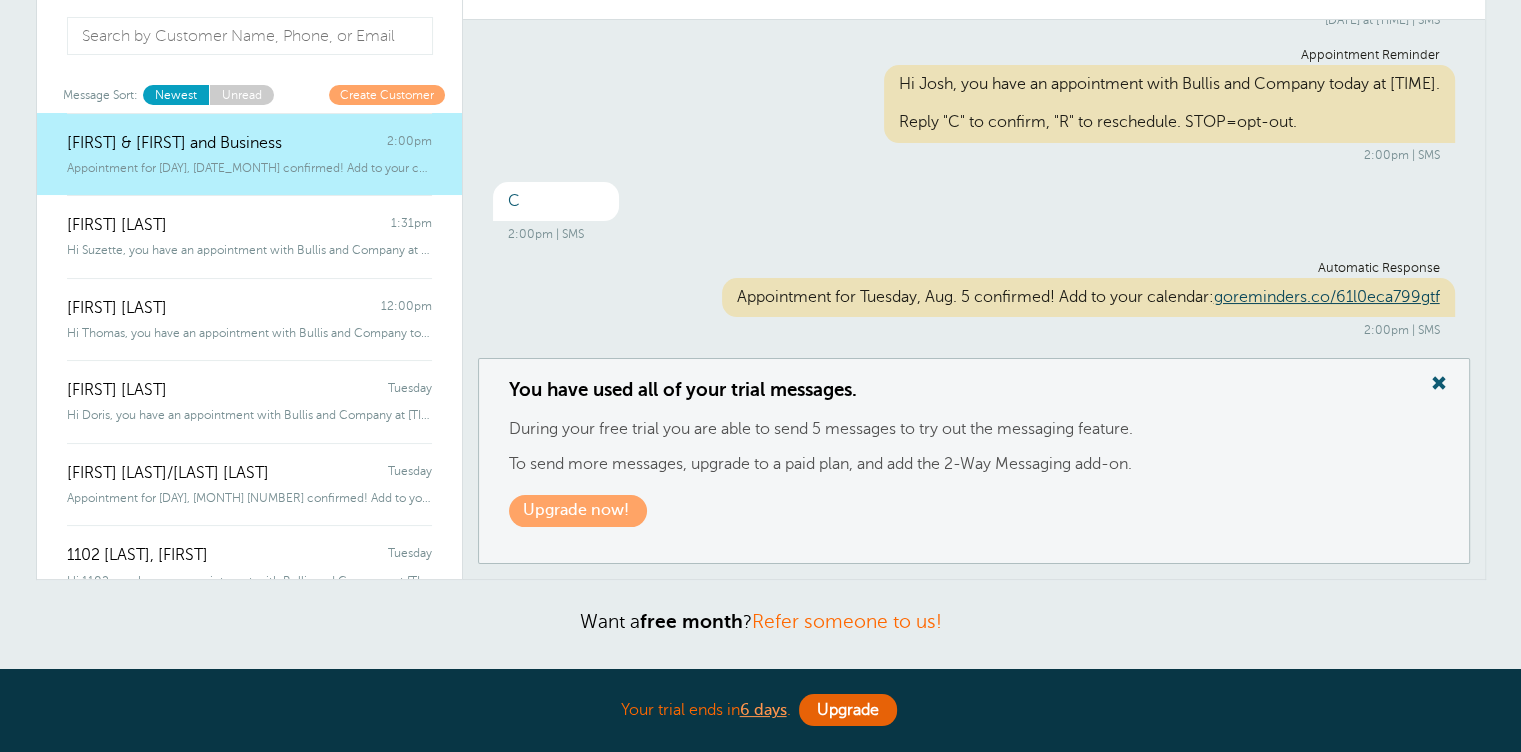 drag, startPoint x: 268, startPoint y: 146, endPoint x: 239, endPoint y: 140, distance: 29.614185 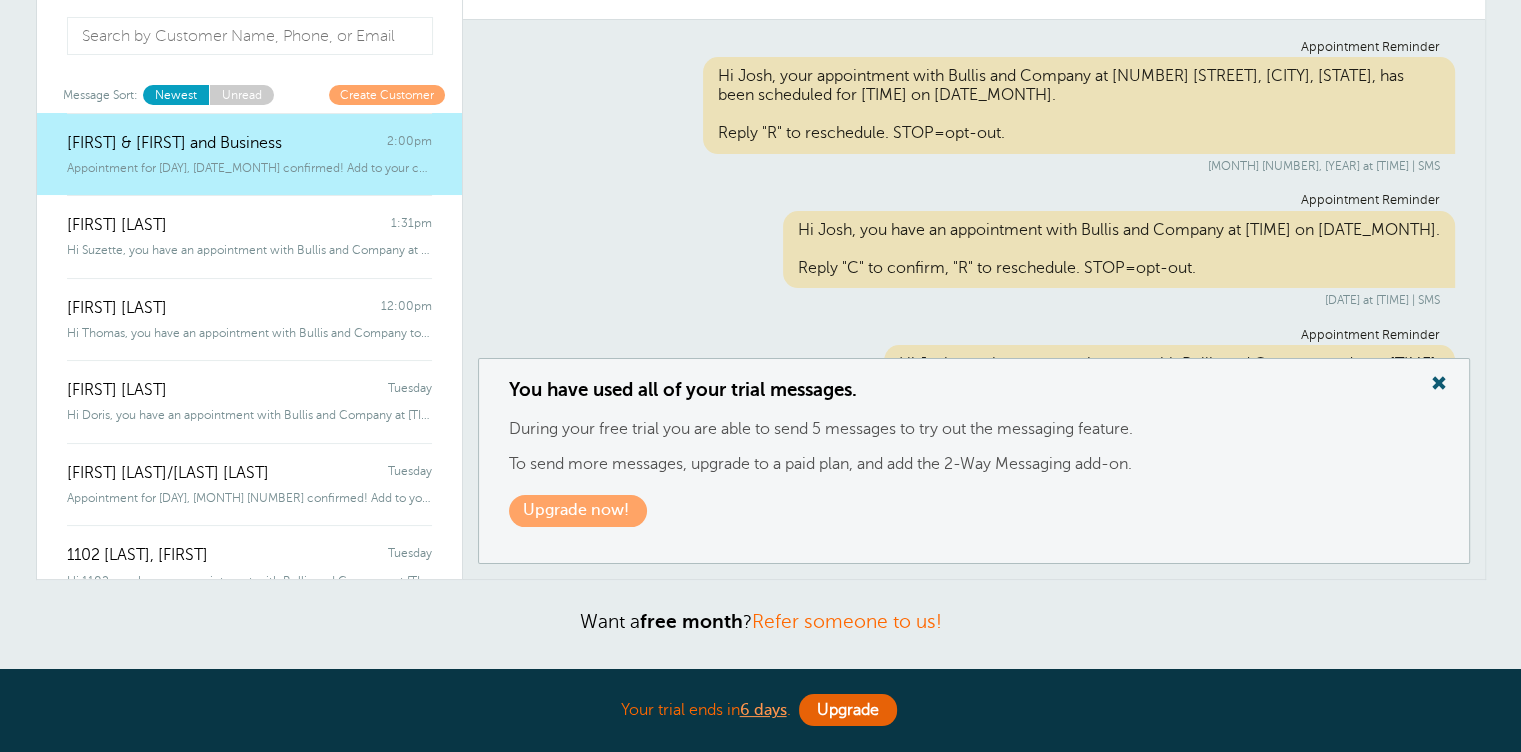 scroll, scrollTop: 296, scrollLeft: 0, axis: vertical 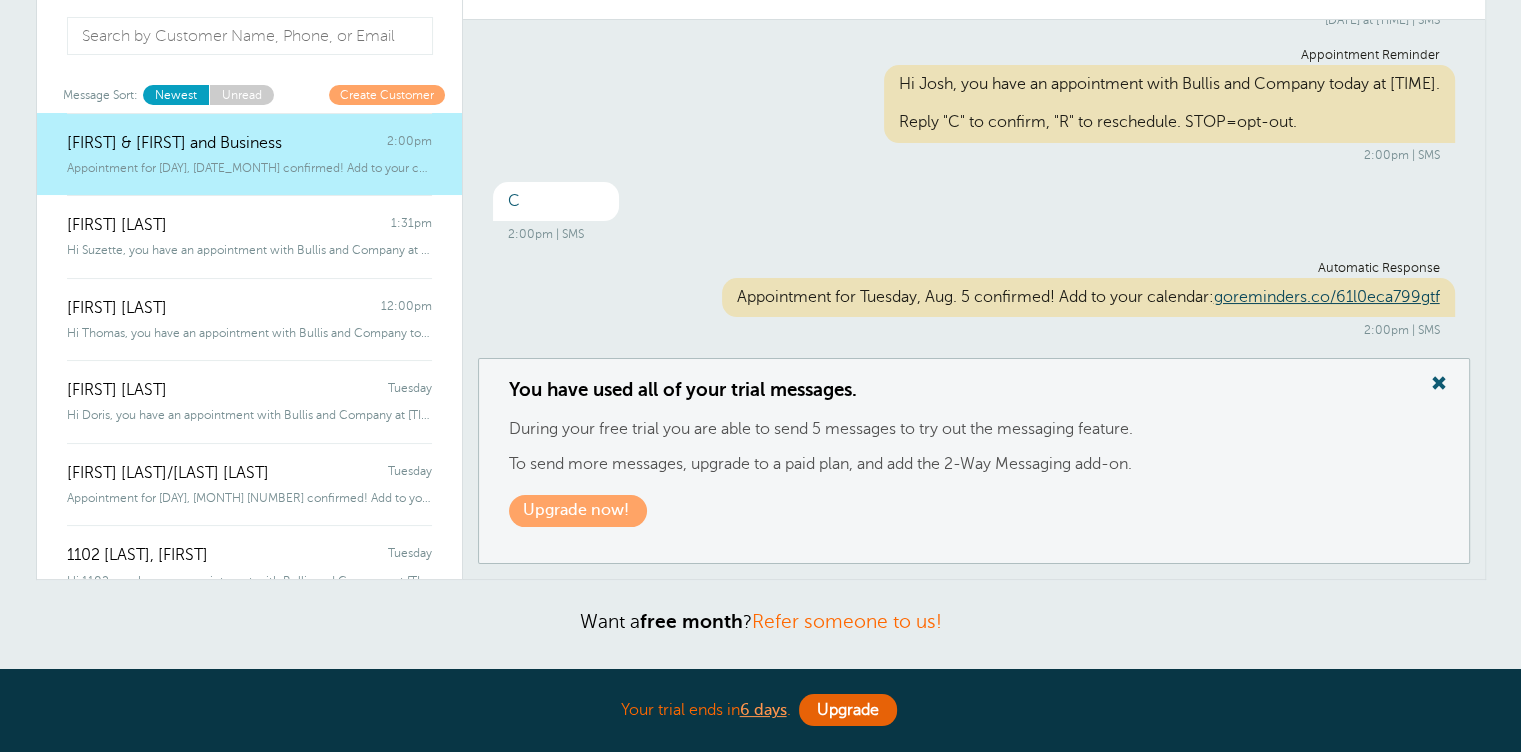 click at bounding box center [1439, 383] 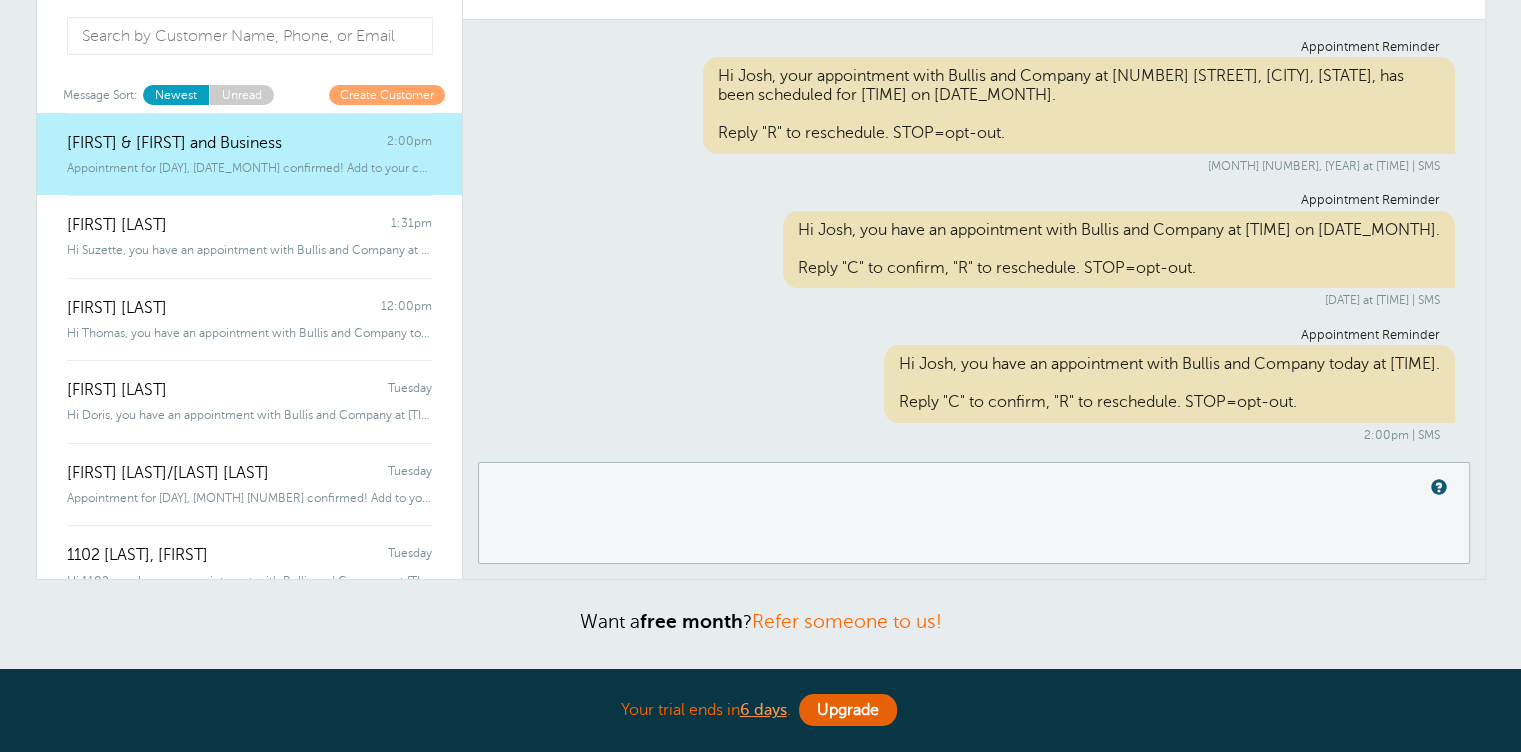 scroll, scrollTop: 192, scrollLeft: 0, axis: vertical 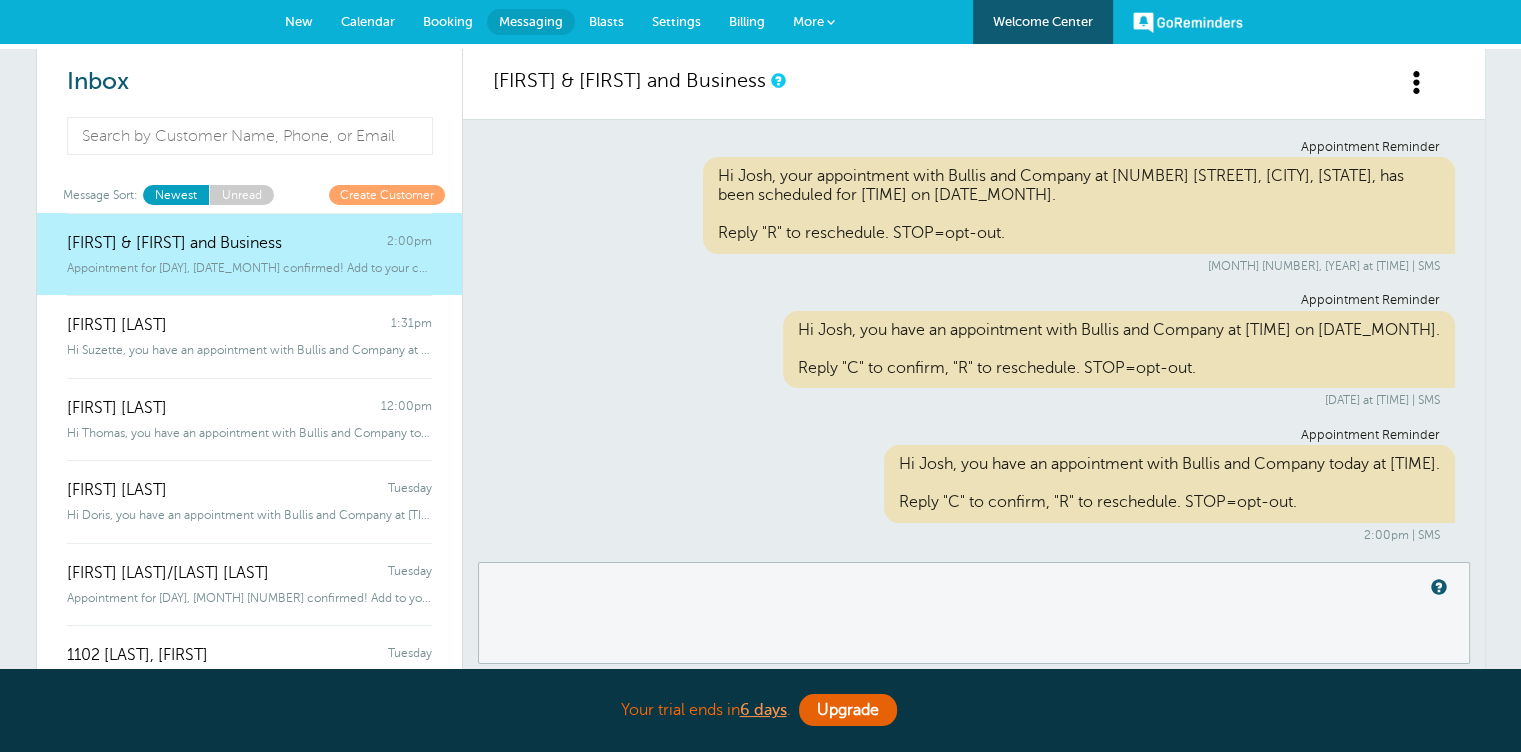 click on "Welcome Center" at bounding box center [1043, 22] 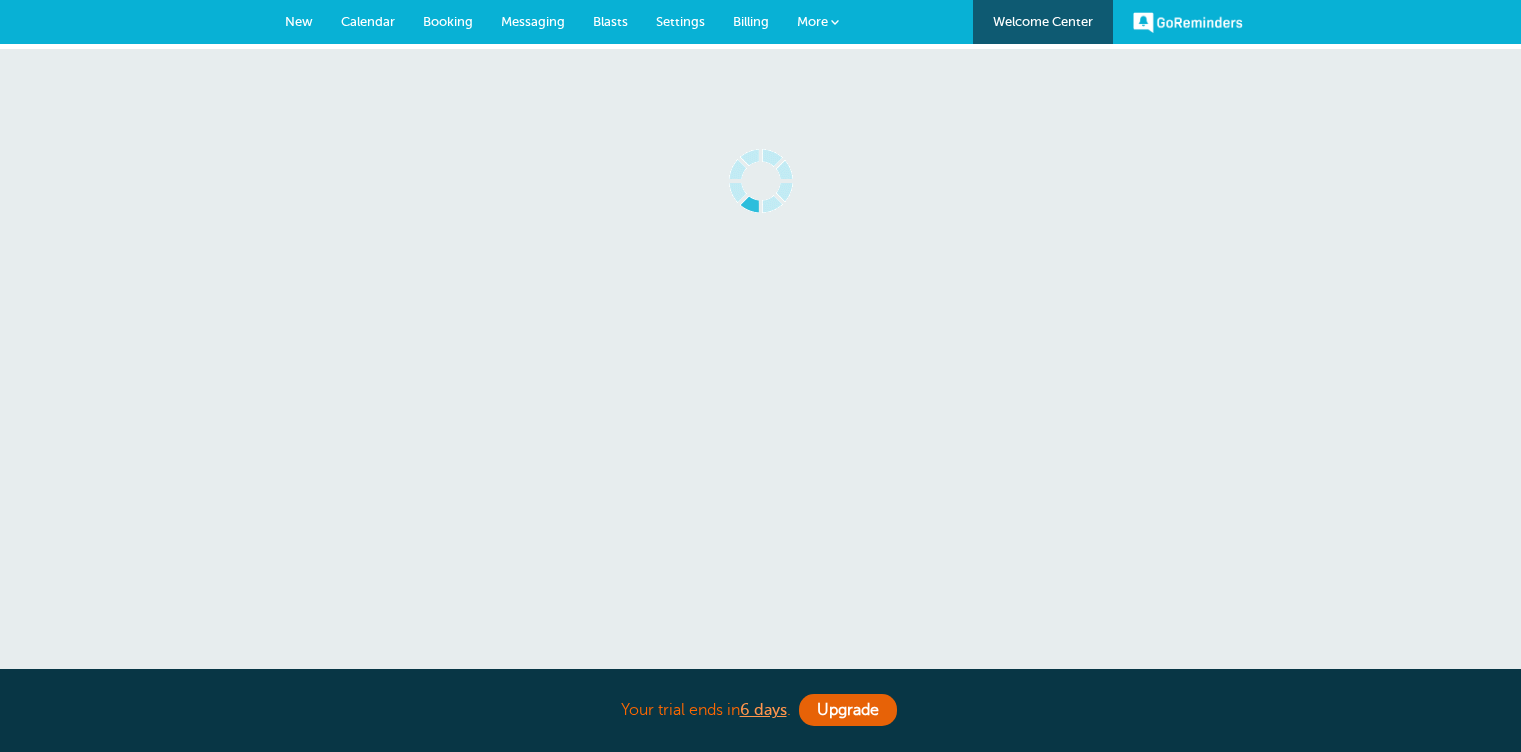 scroll, scrollTop: 0, scrollLeft: 0, axis: both 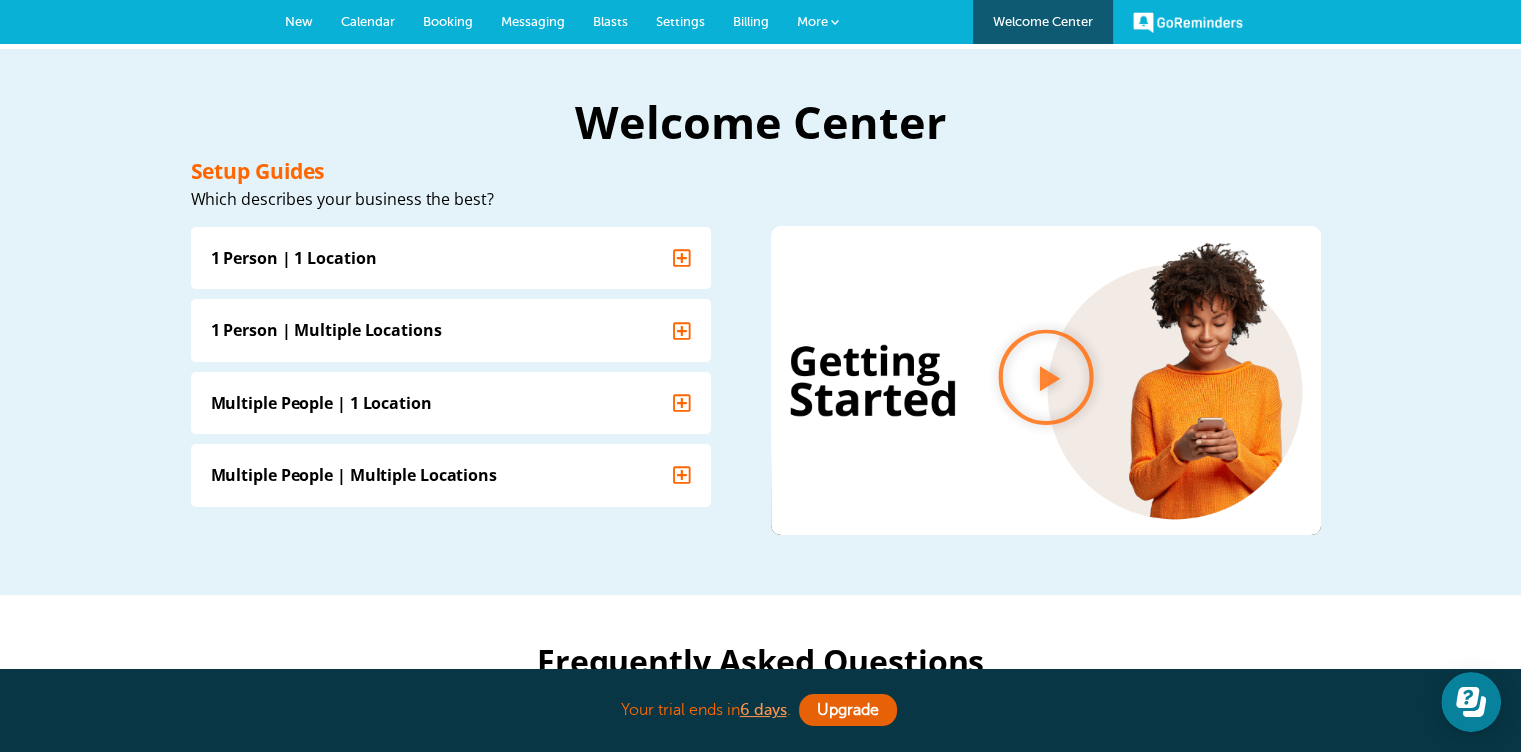 click on "More" at bounding box center (812, 21) 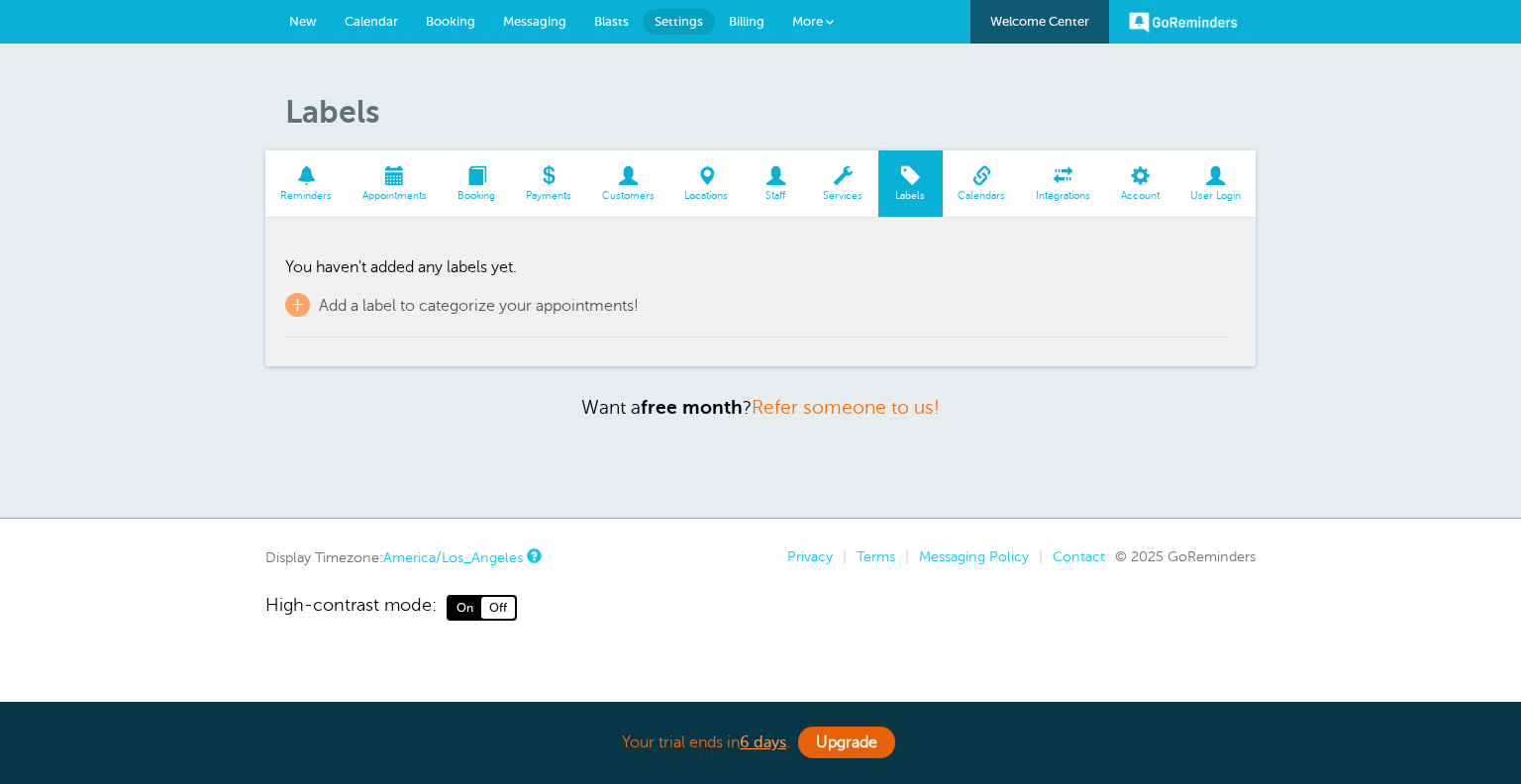 scroll, scrollTop: 0, scrollLeft: 0, axis: both 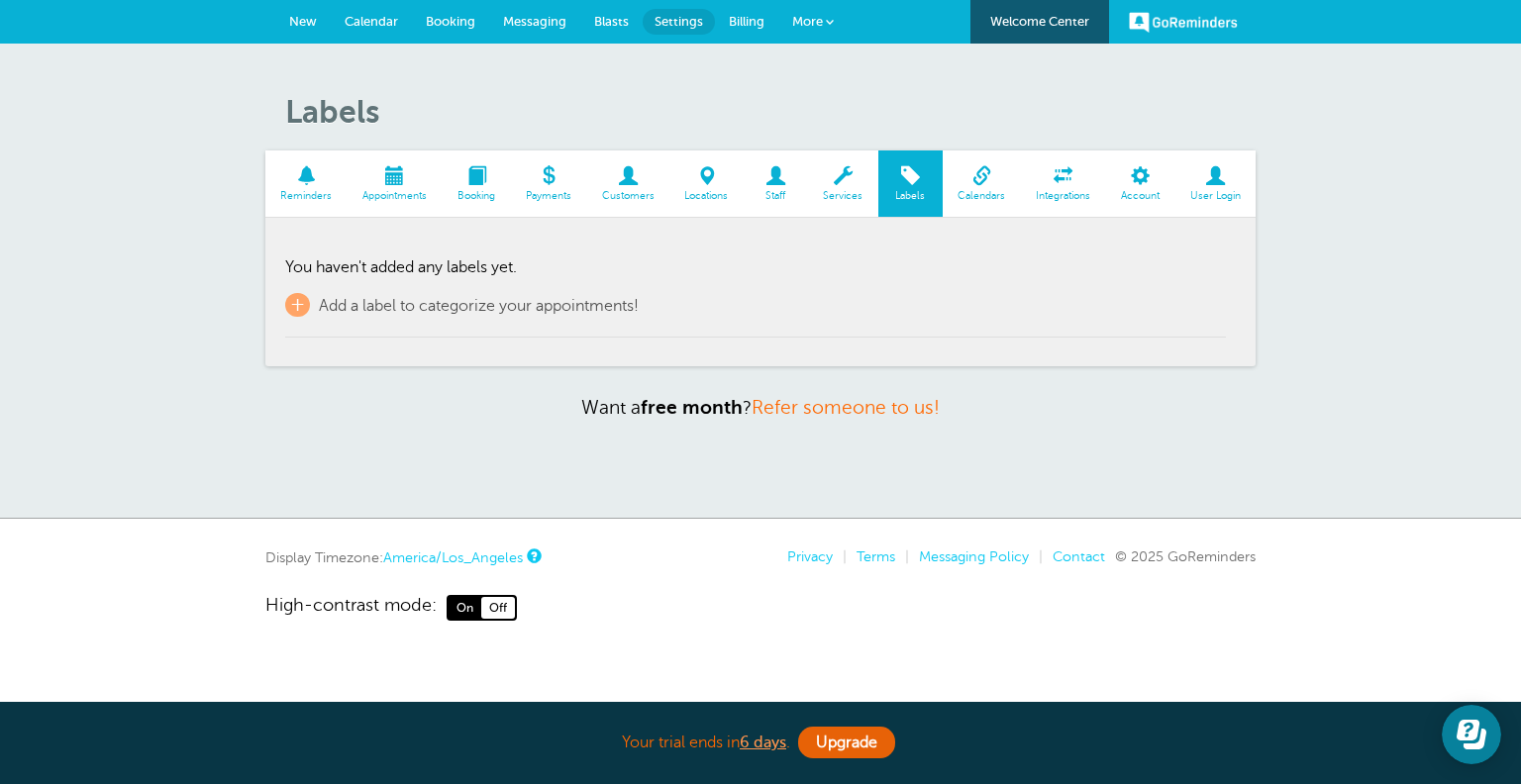 click on "Calendar" at bounding box center [371, 21] 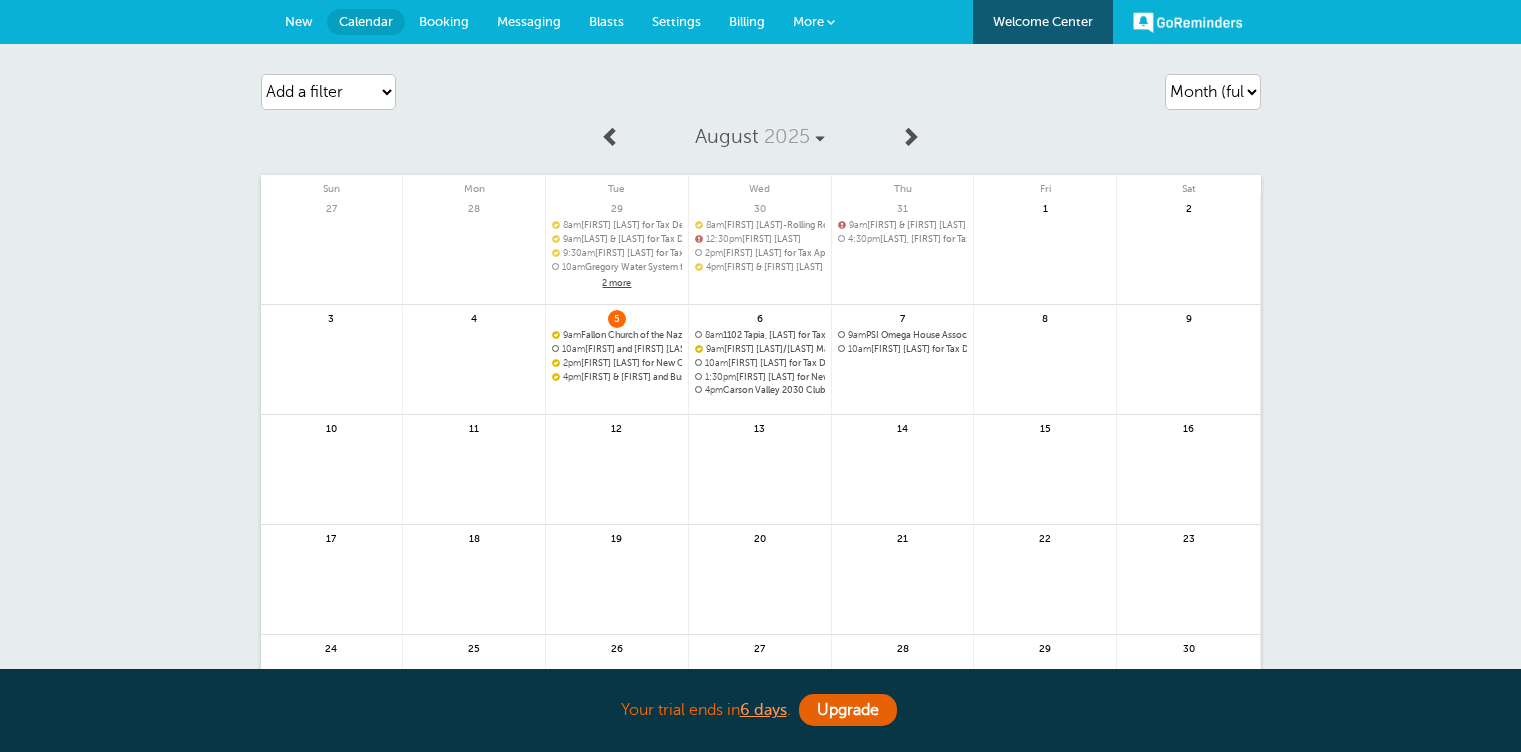 scroll, scrollTop: 0, scrollLeft: 0, axis: both 